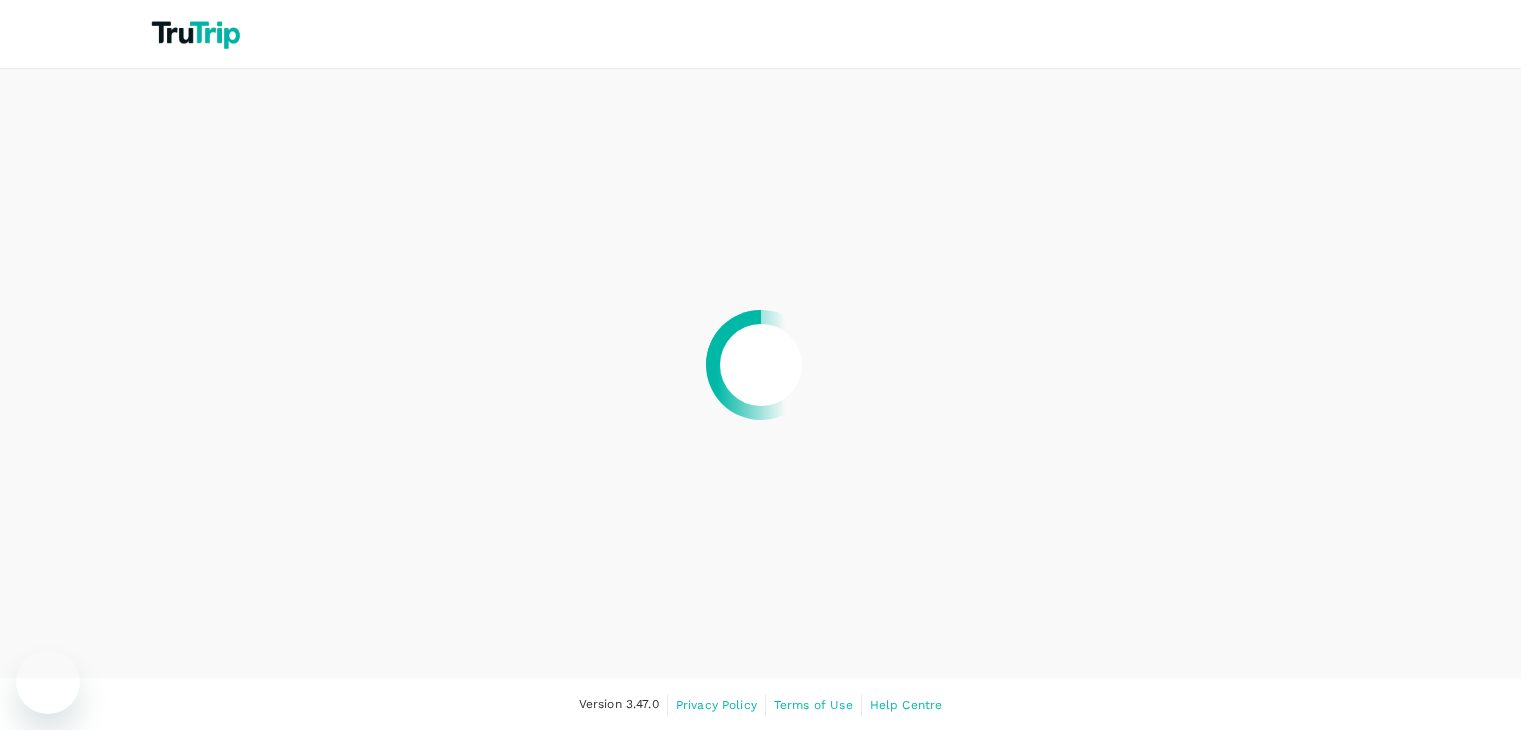 scroll, scrollTop: 0, scrollLeft: 0, axis: both 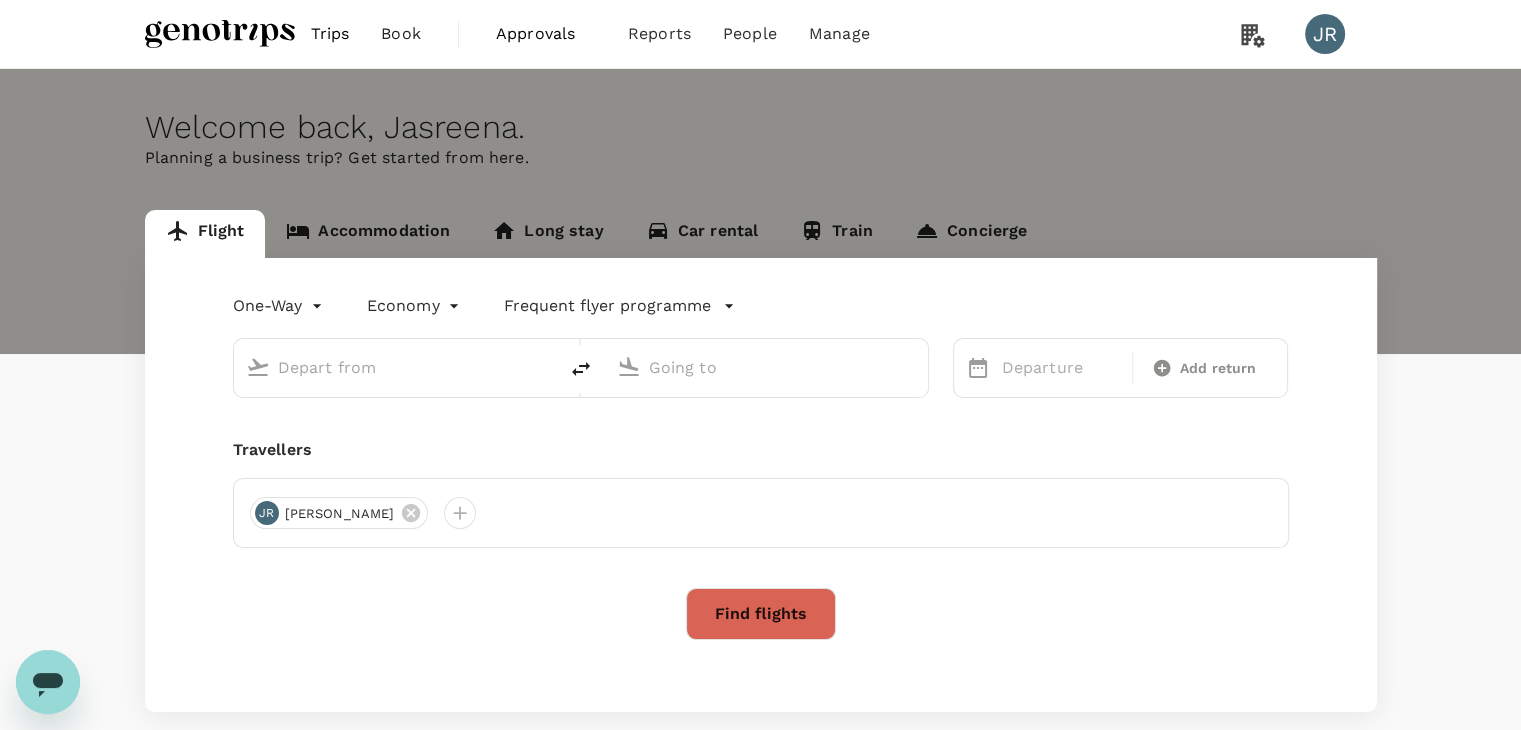 type on "roundtrip" 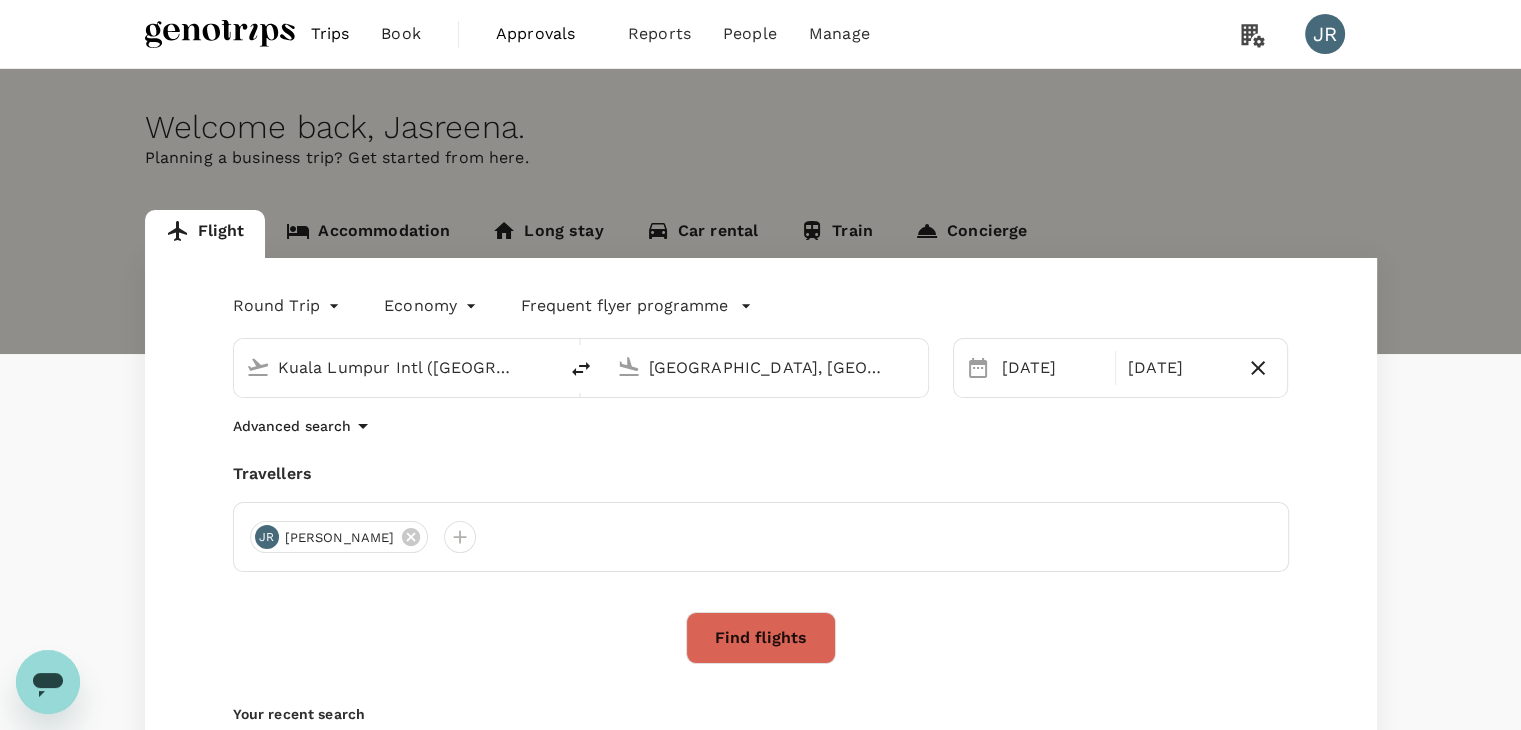 click on "[GEOGRAPHIC_DATA], [GEOGRAPHIC_DATA] (any)" at bounding box center (767, 367) 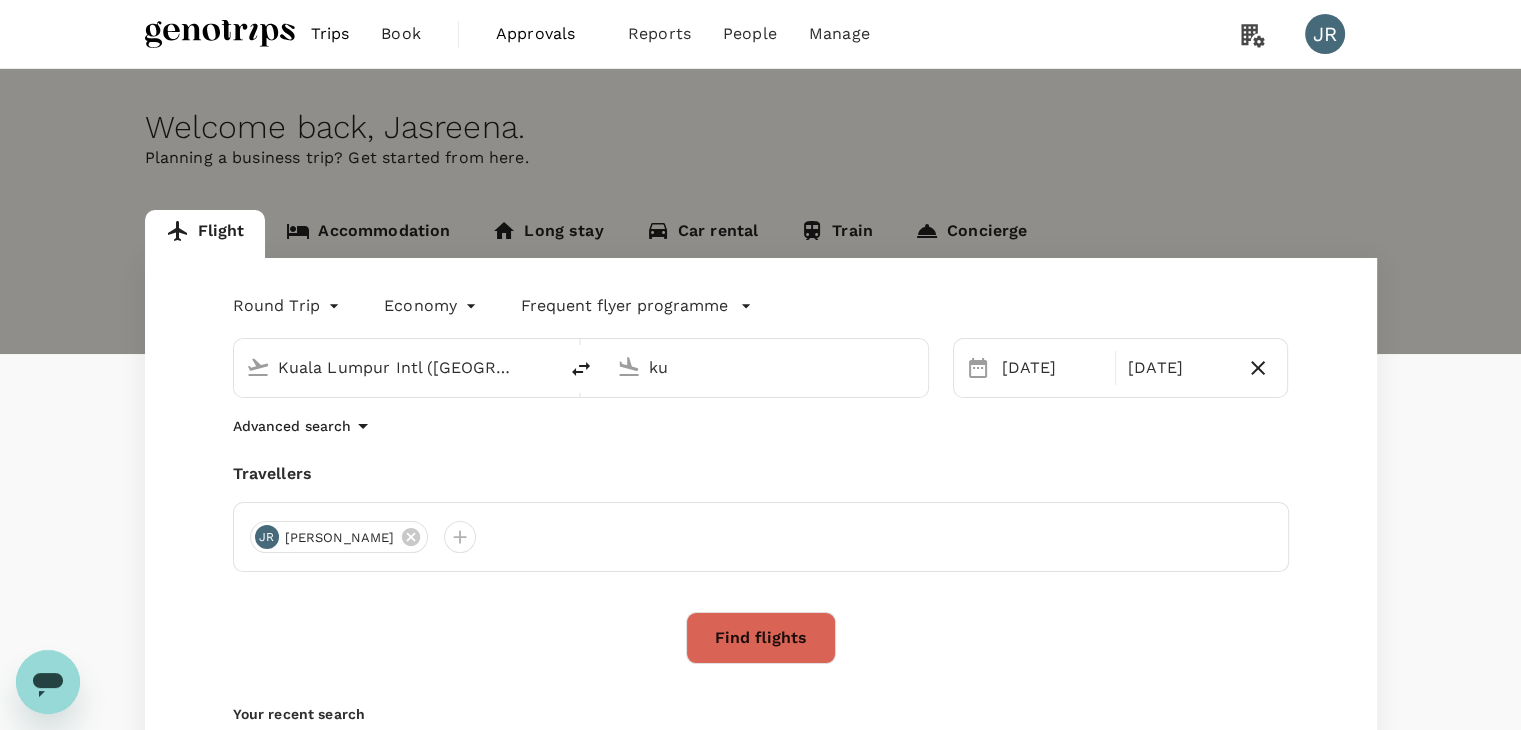 type on "k" 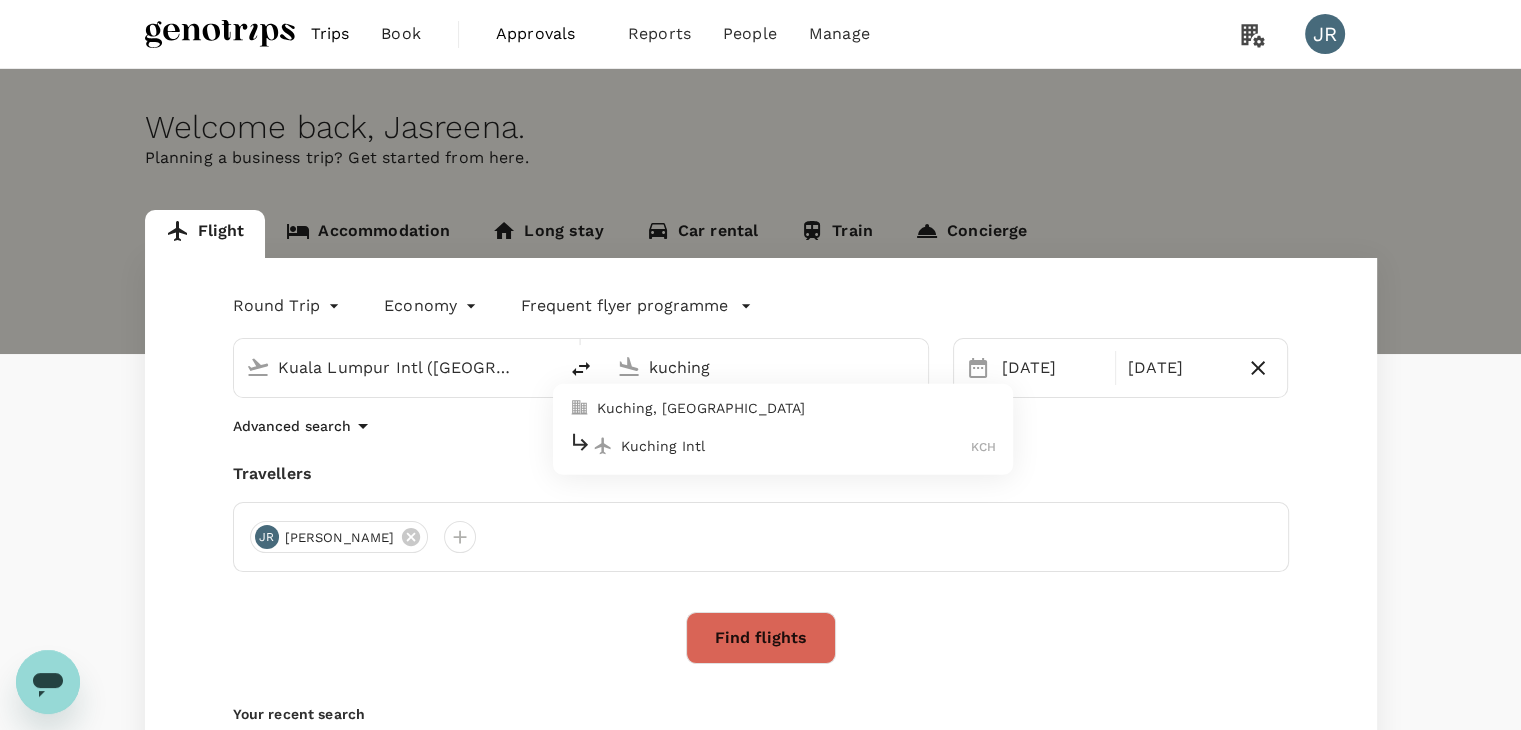 click on "Kuching Intl" at bounding box center (796, 446) 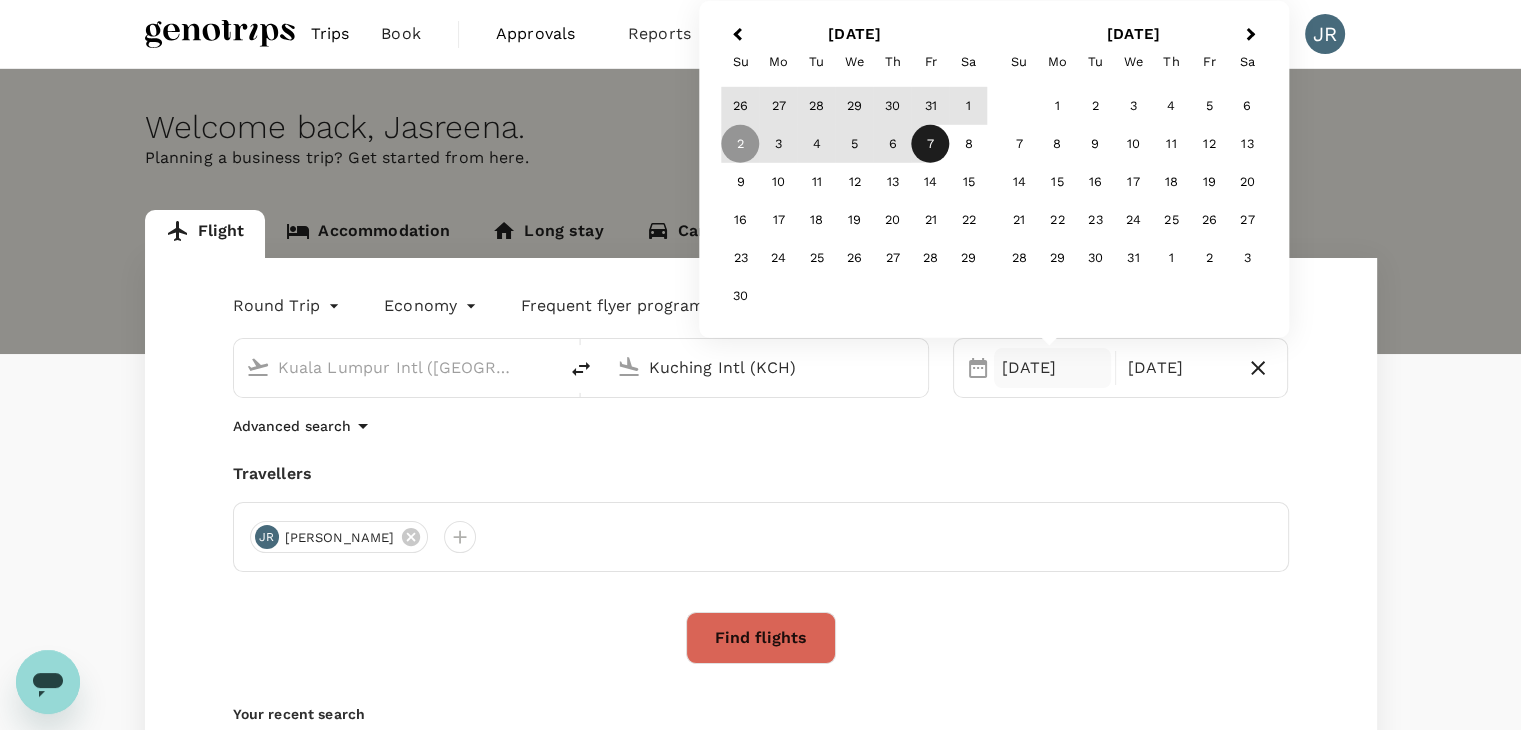 type on "Kuching Intl (KCH)" 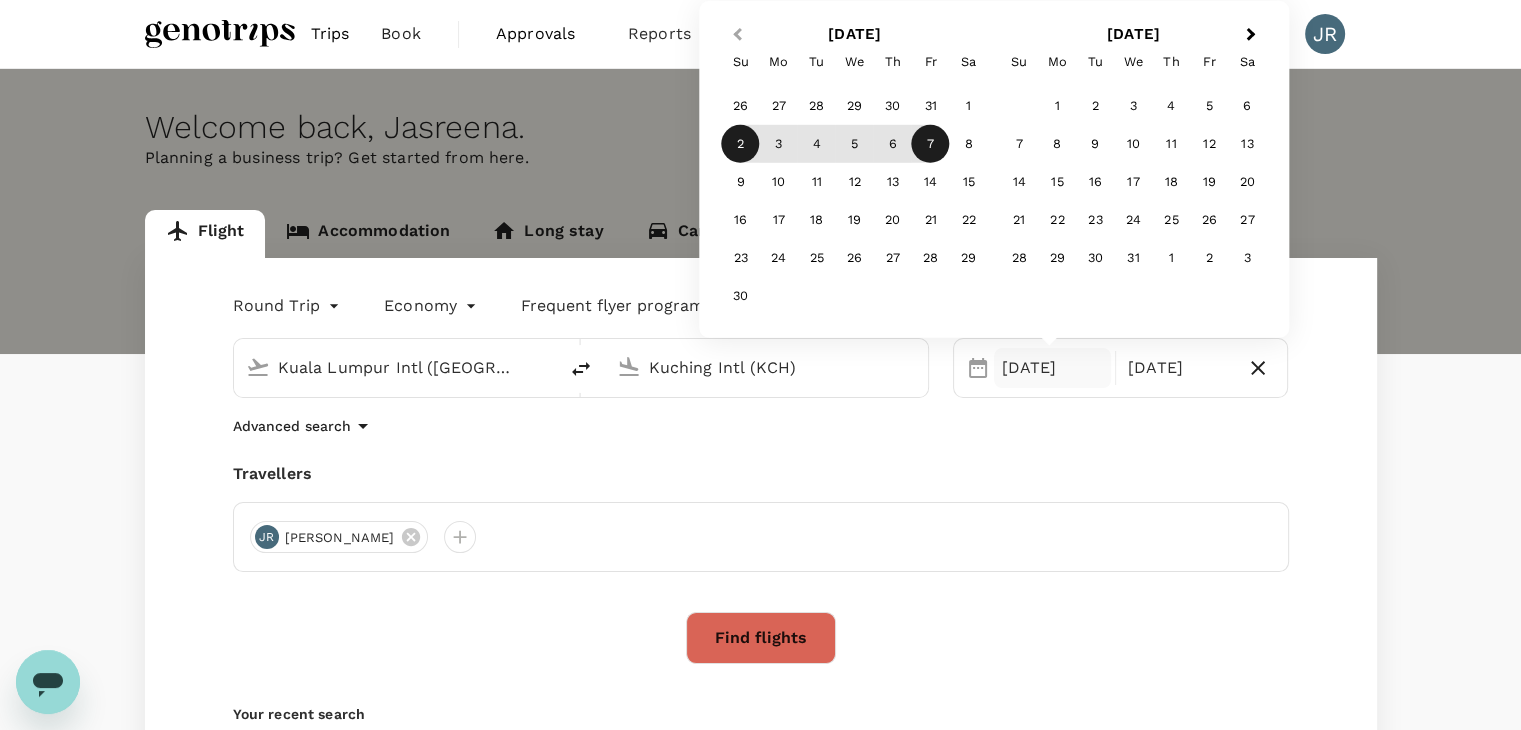 click on "Previous Month" at bounding box center (735, 36) 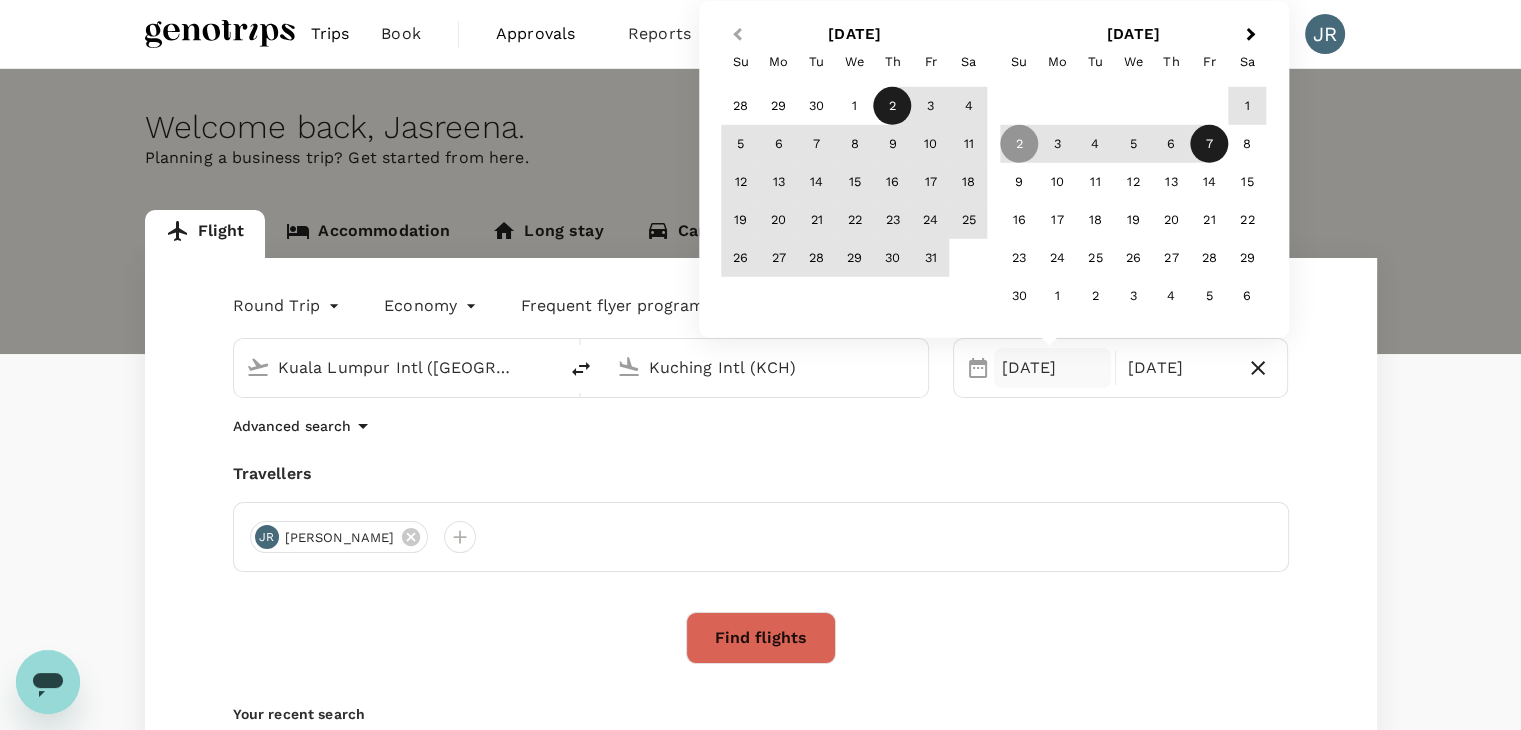 click on "Previous Month" at bounding box center [735, 36] 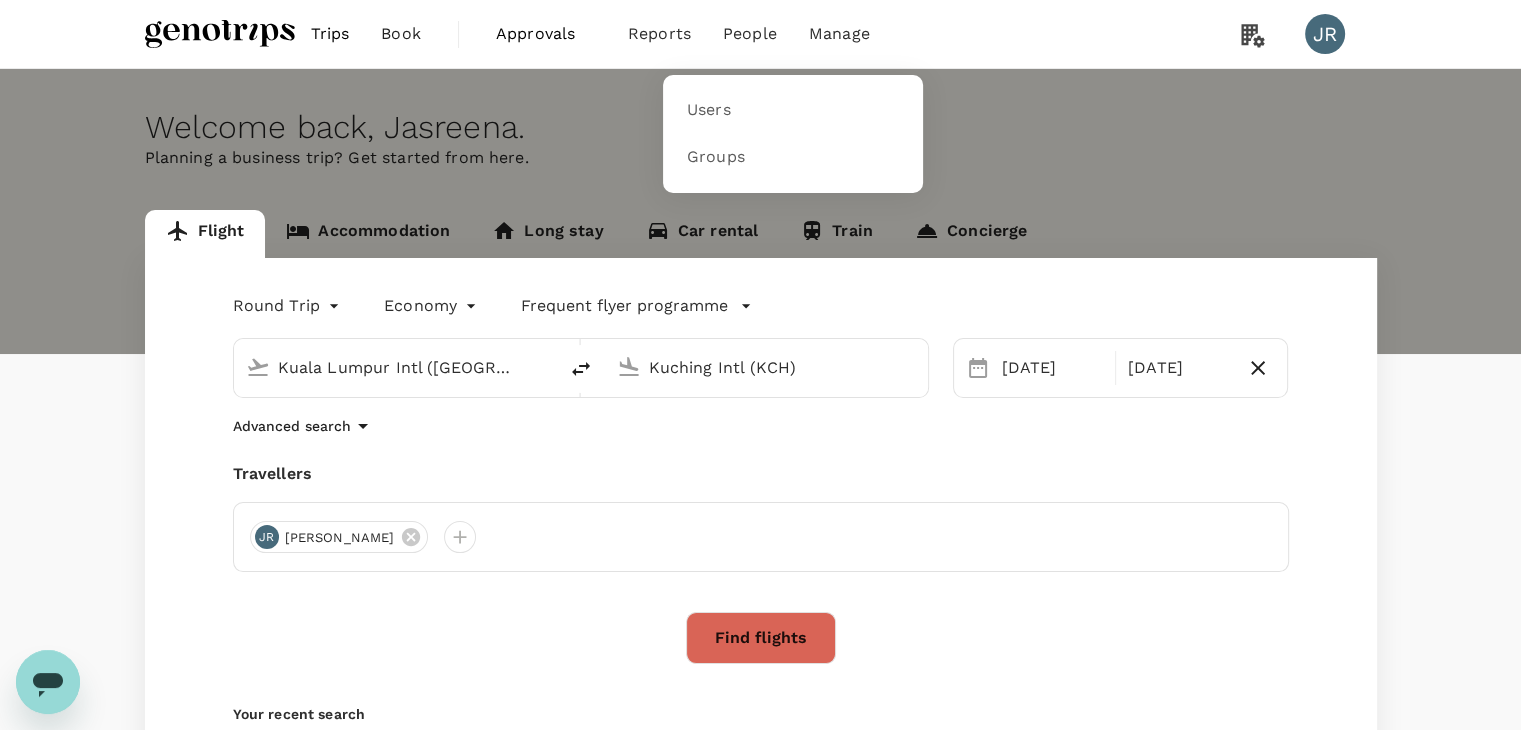click on "People" at bounding box center [750, 34] 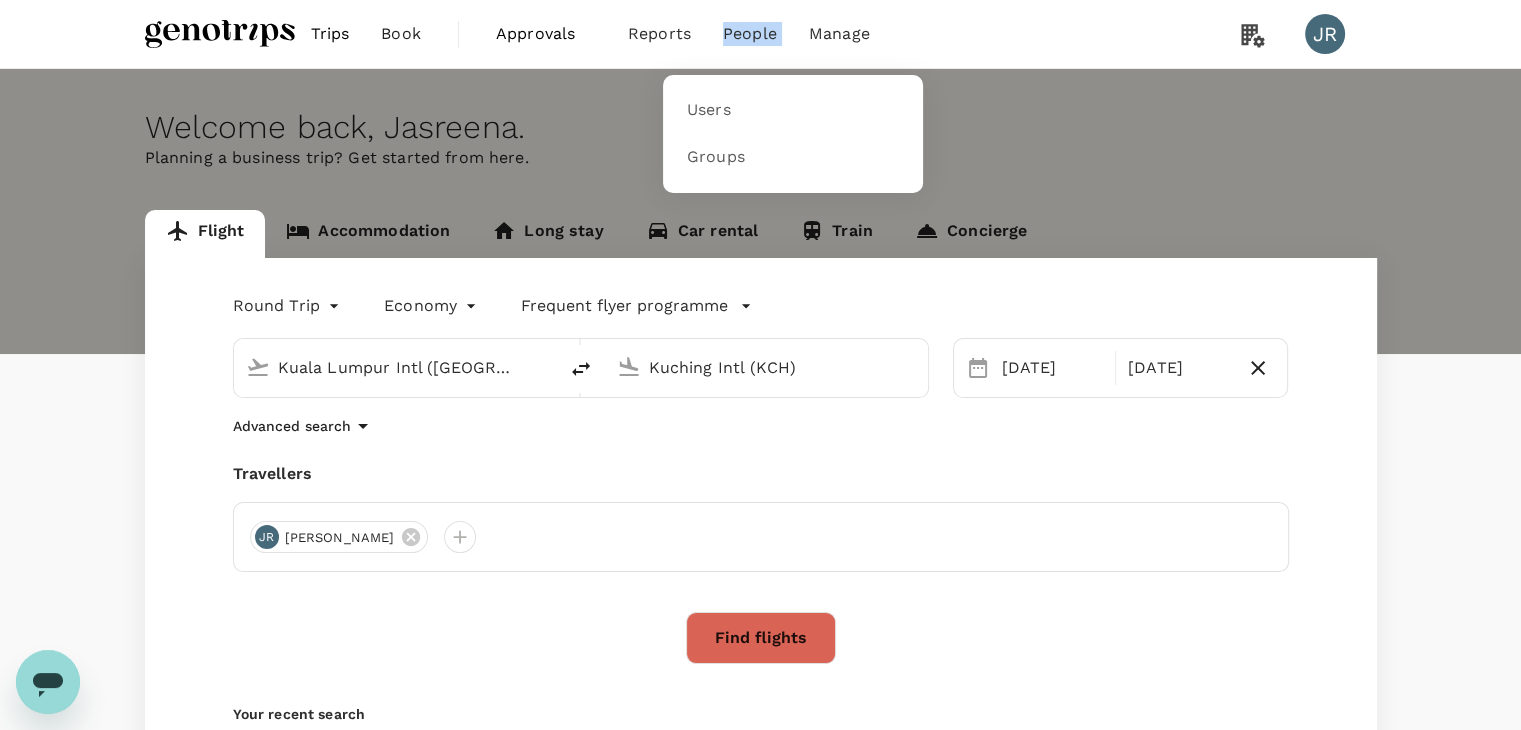 click on "People" at bounding box center [750, 34] 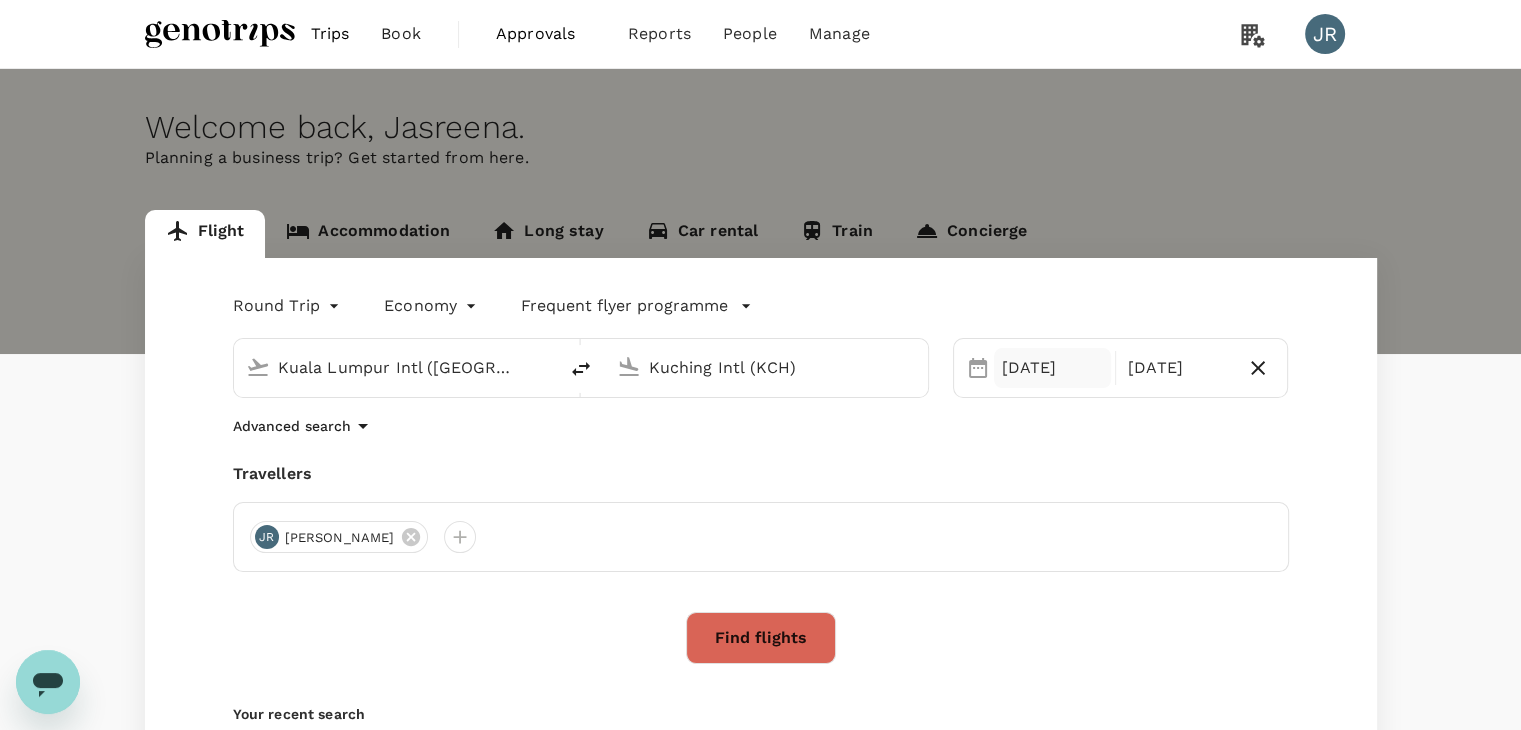 click on "02 Nov" at bounding box center [1052, 368] 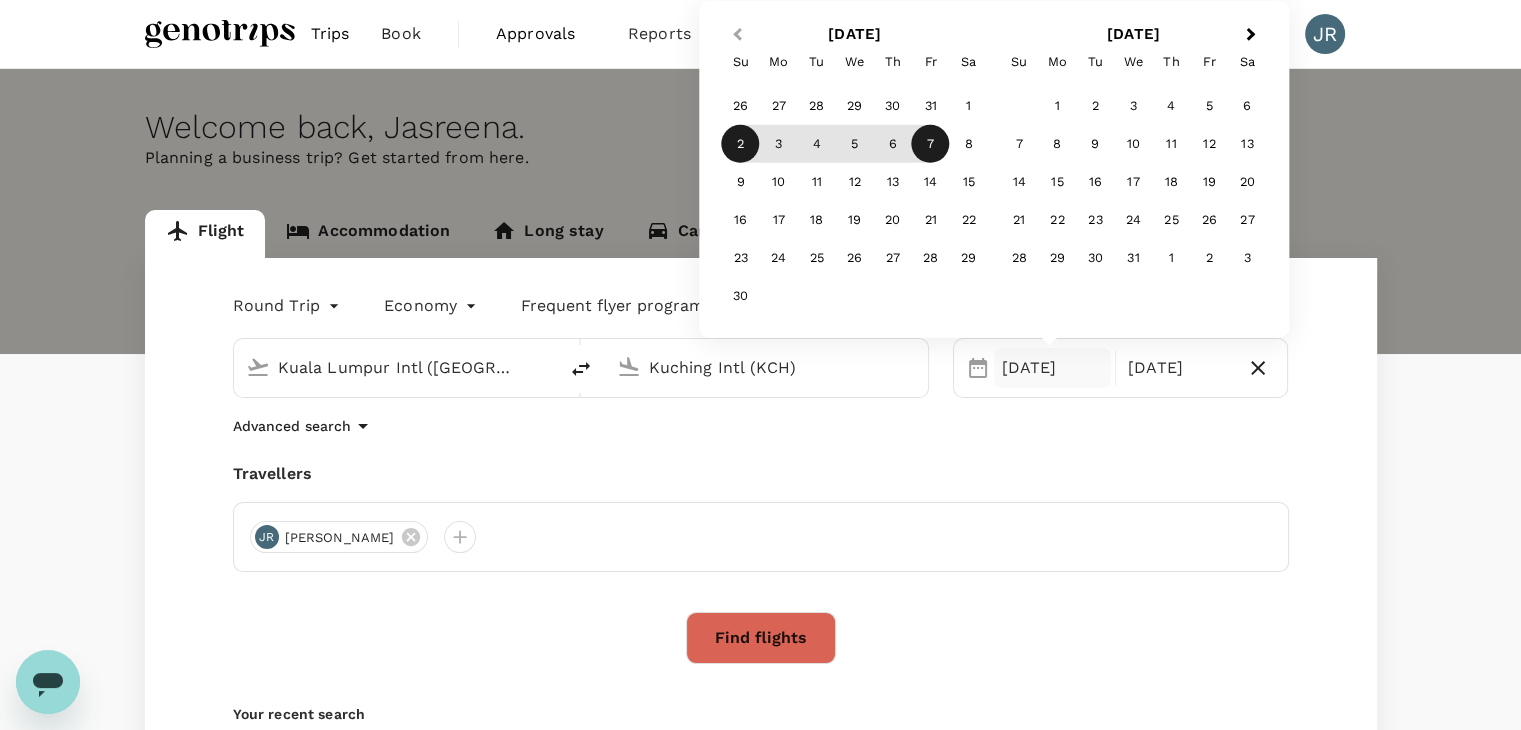 click on "Previous Month" at bounding box center [735, 36] 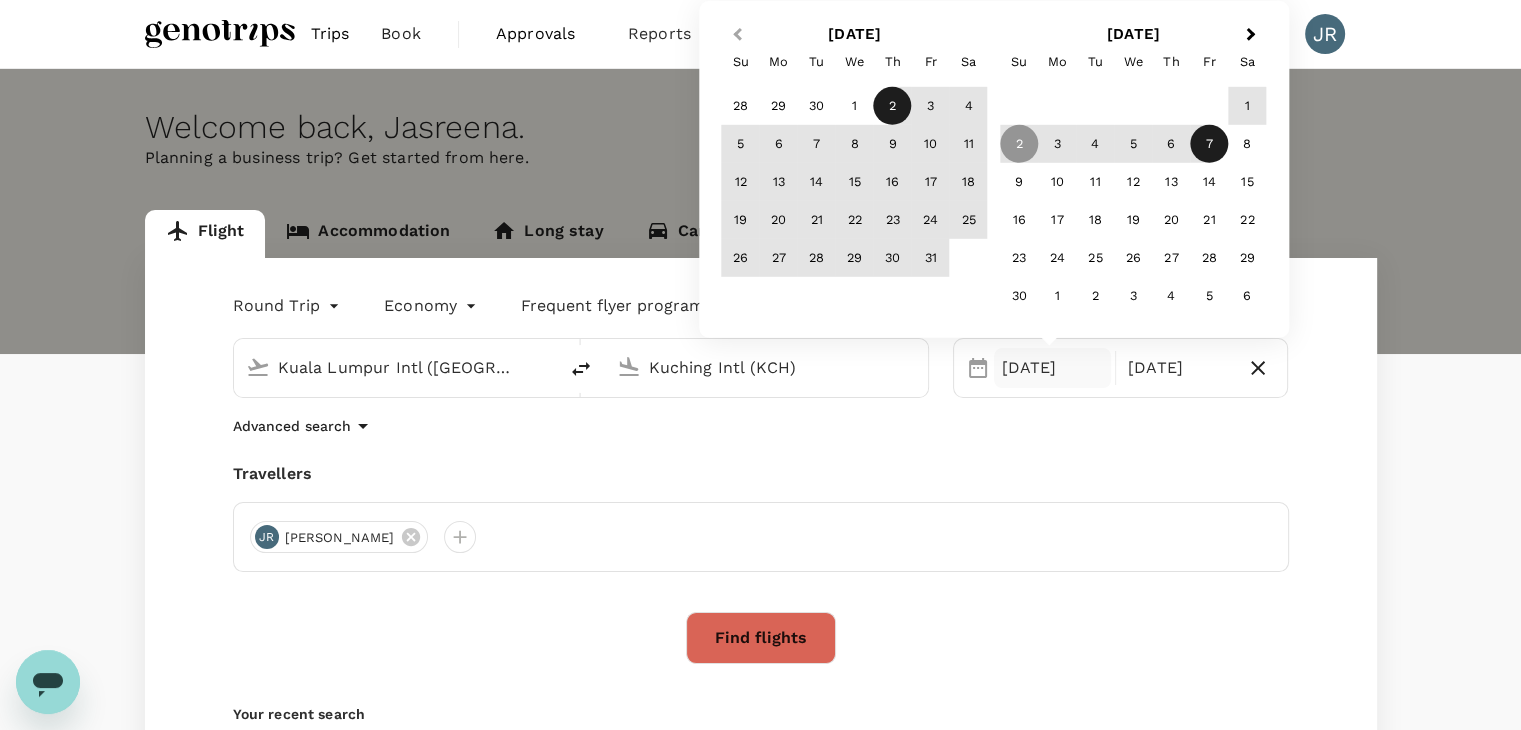 click on "Previous Month" at bounding box center (735, 36) 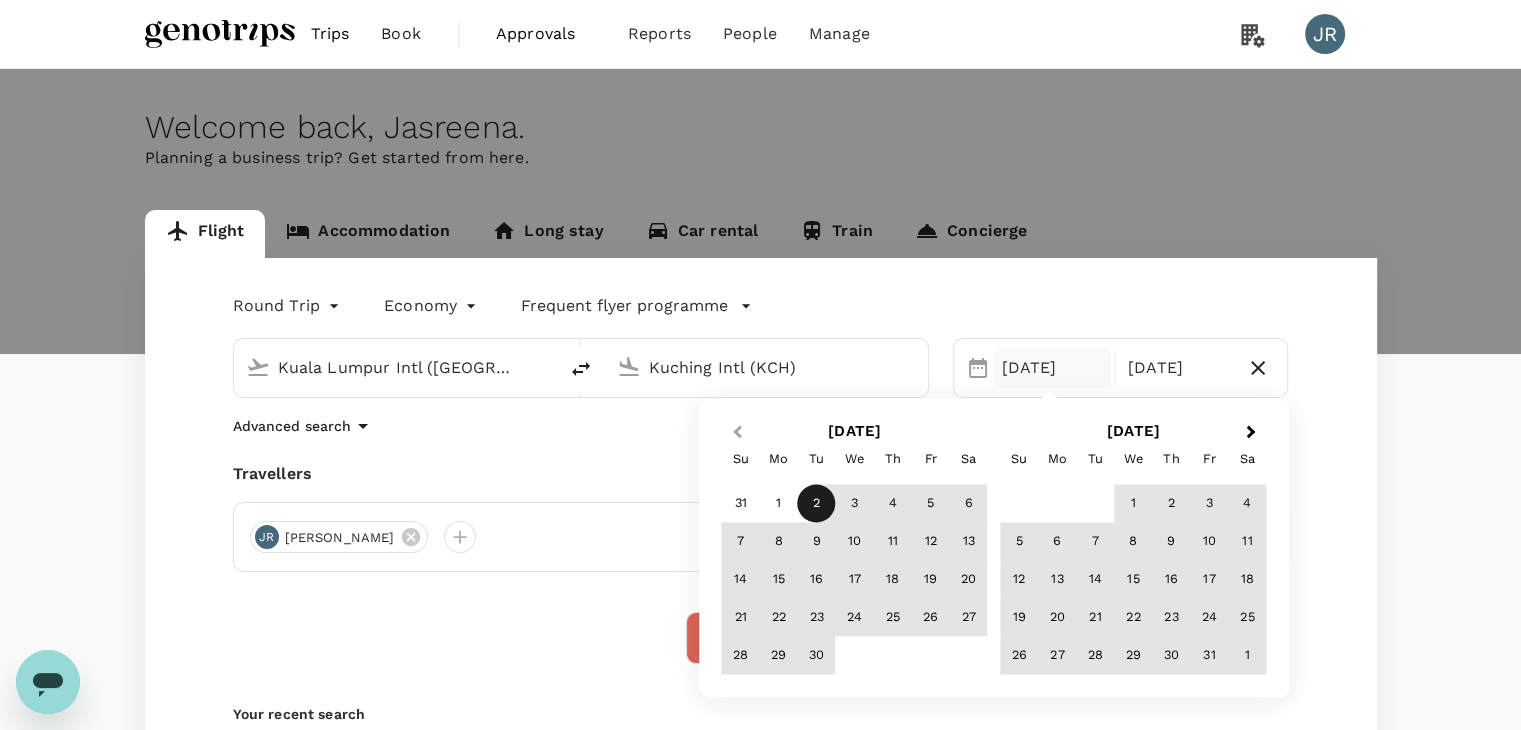 click on "Previous Month" at bounding box center [737, 432] 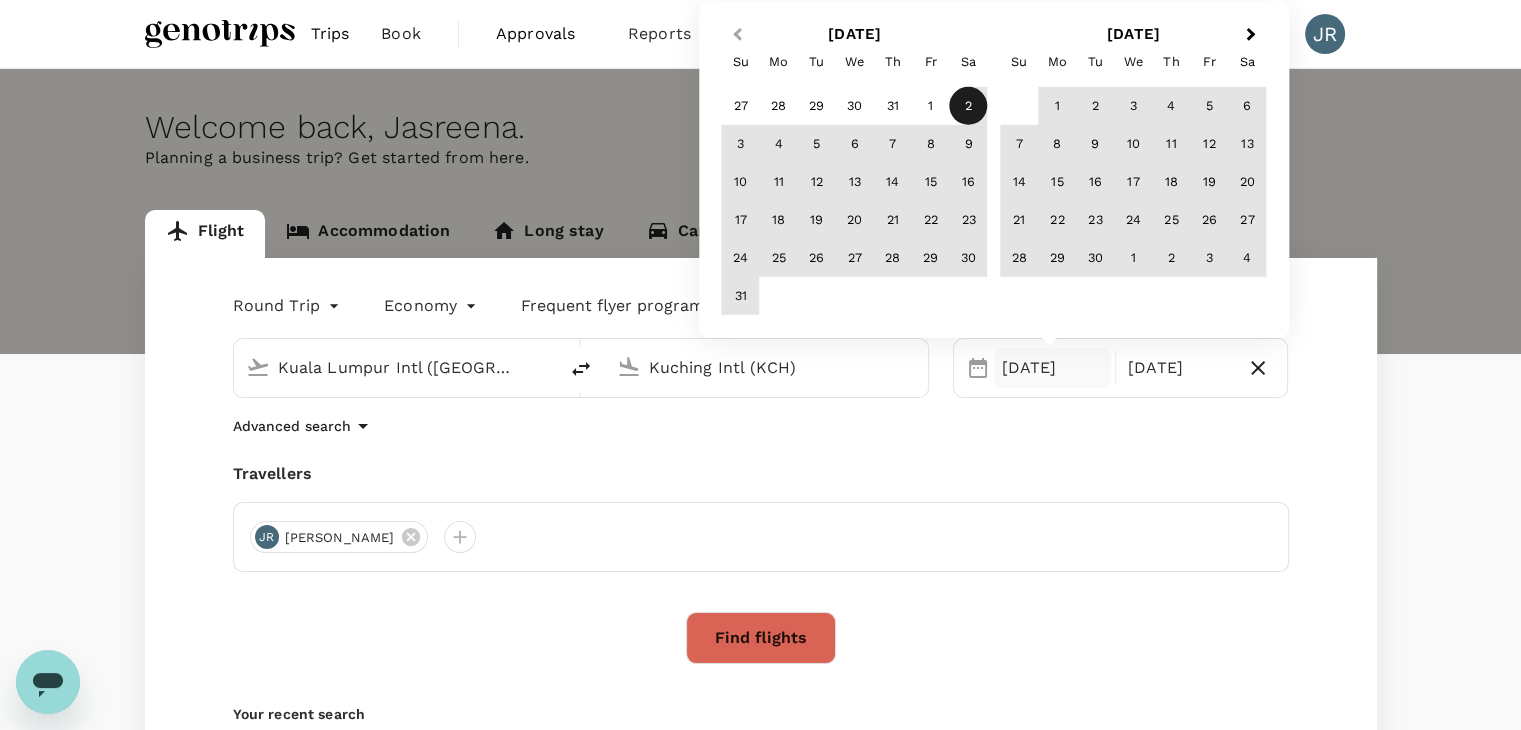 click on "Previous Month" at bounding box center [735, 36] 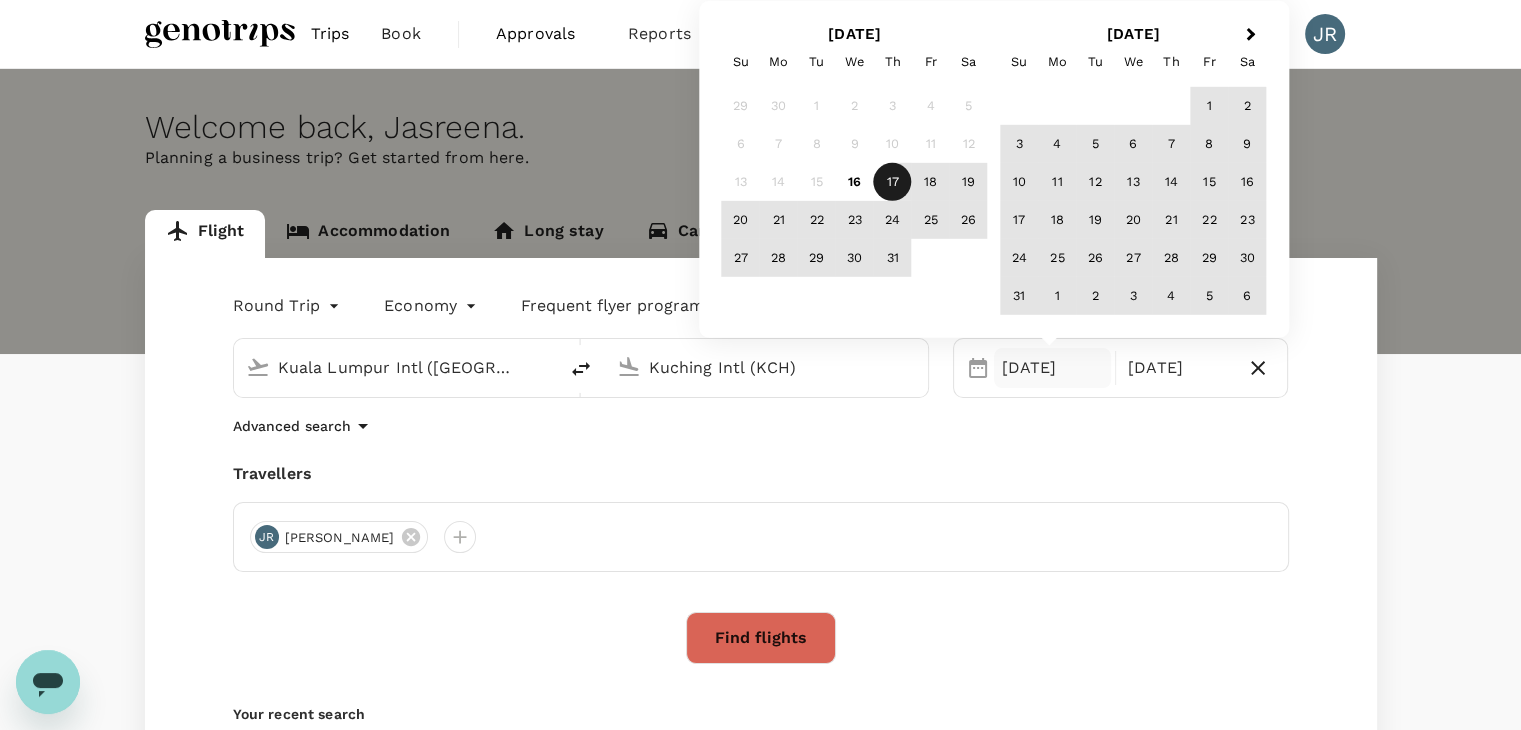 click on "17" at bounding box center (893, 182) 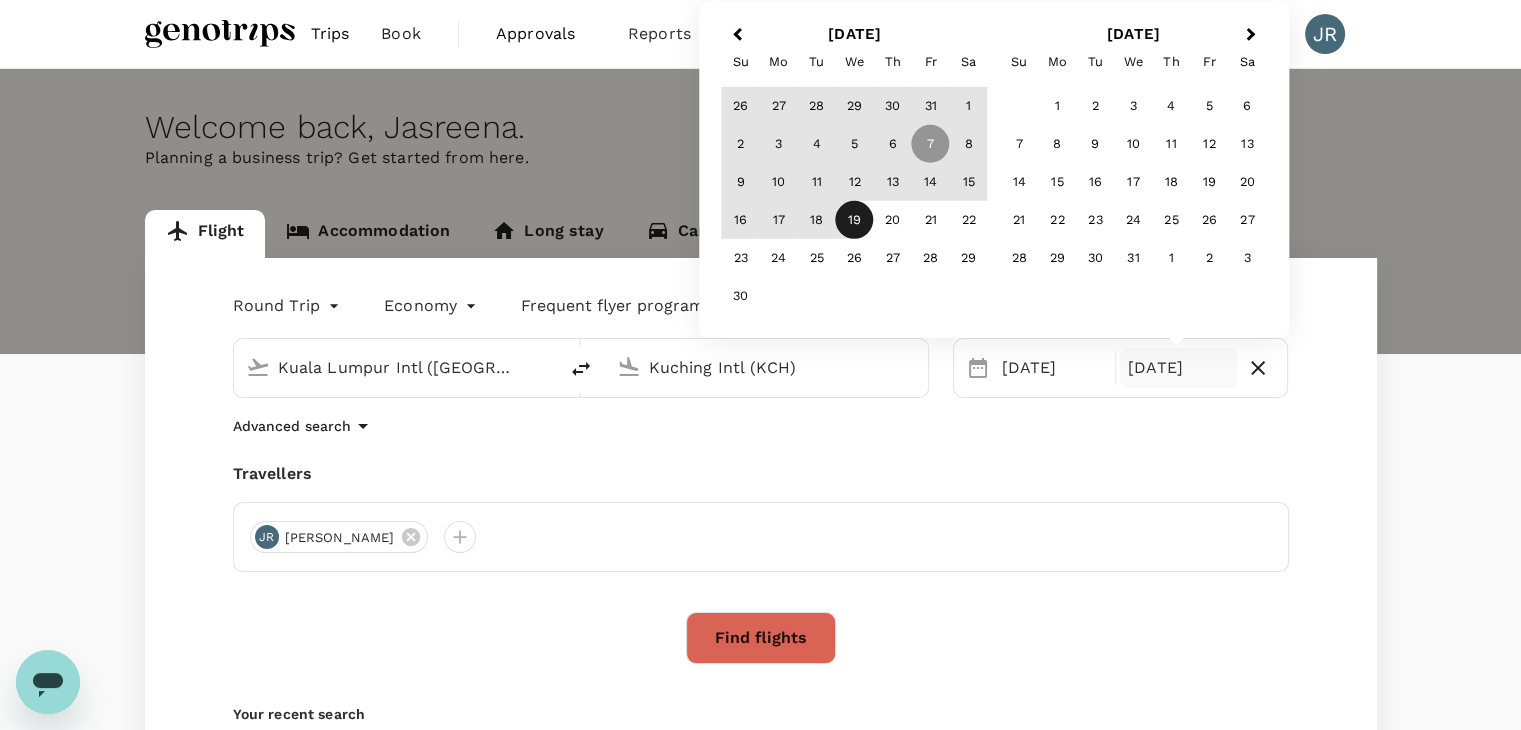 click on "19" at bounding box center (855, 220) 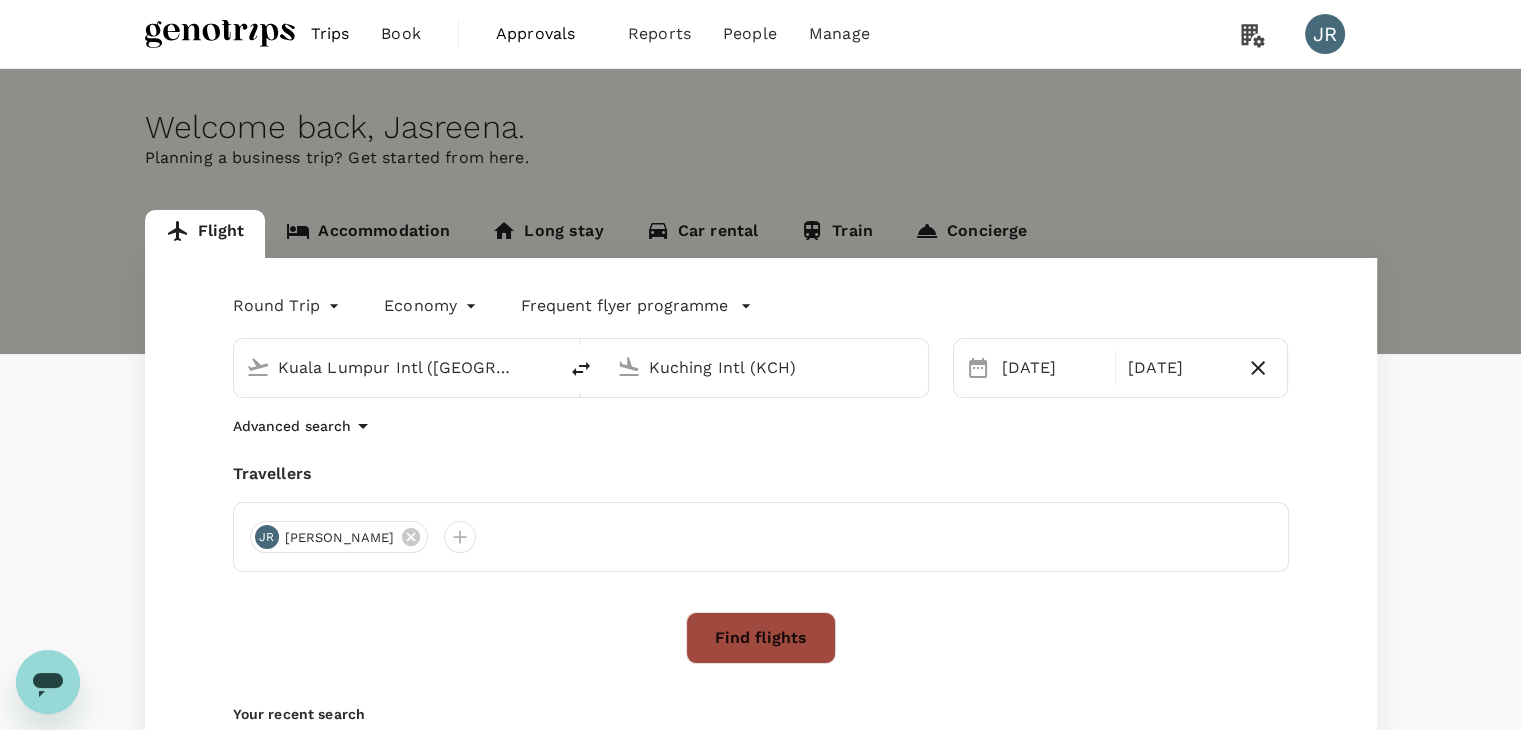 click on "Find flights" at bounding box center (761, 638) 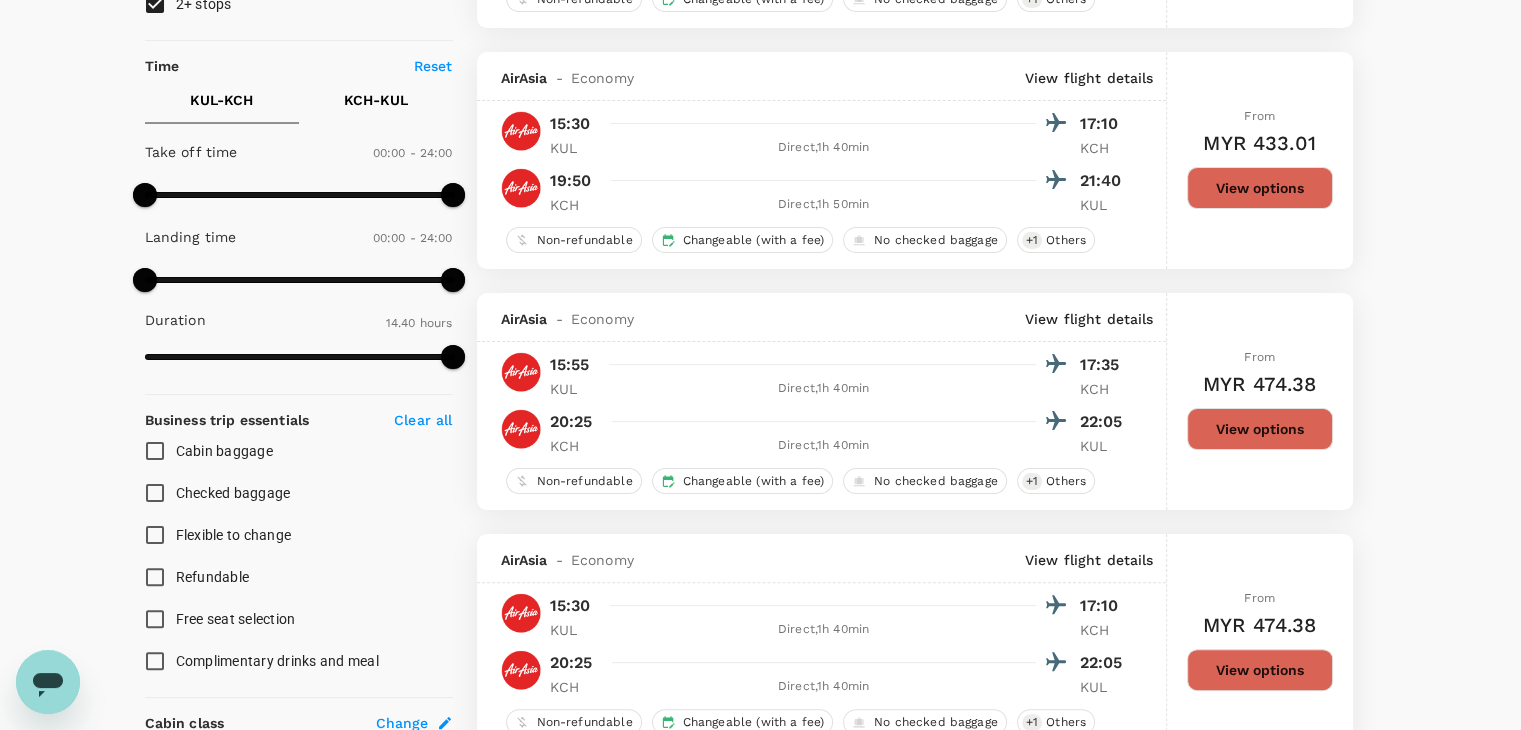 scroll, scrollTop: 600, scrollLeft: 0, axis: vertical 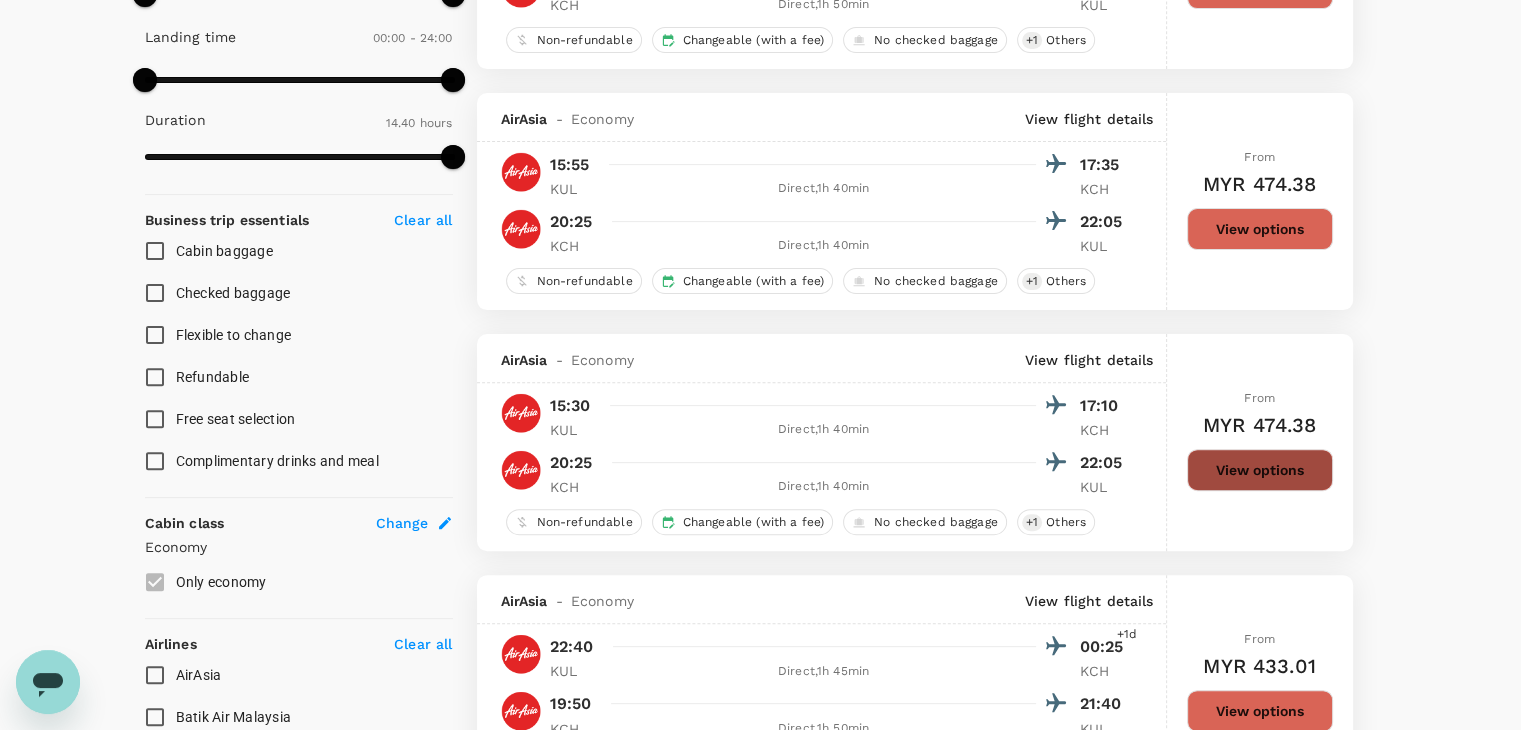 click on "View options" at bounding box center (1260, 470) 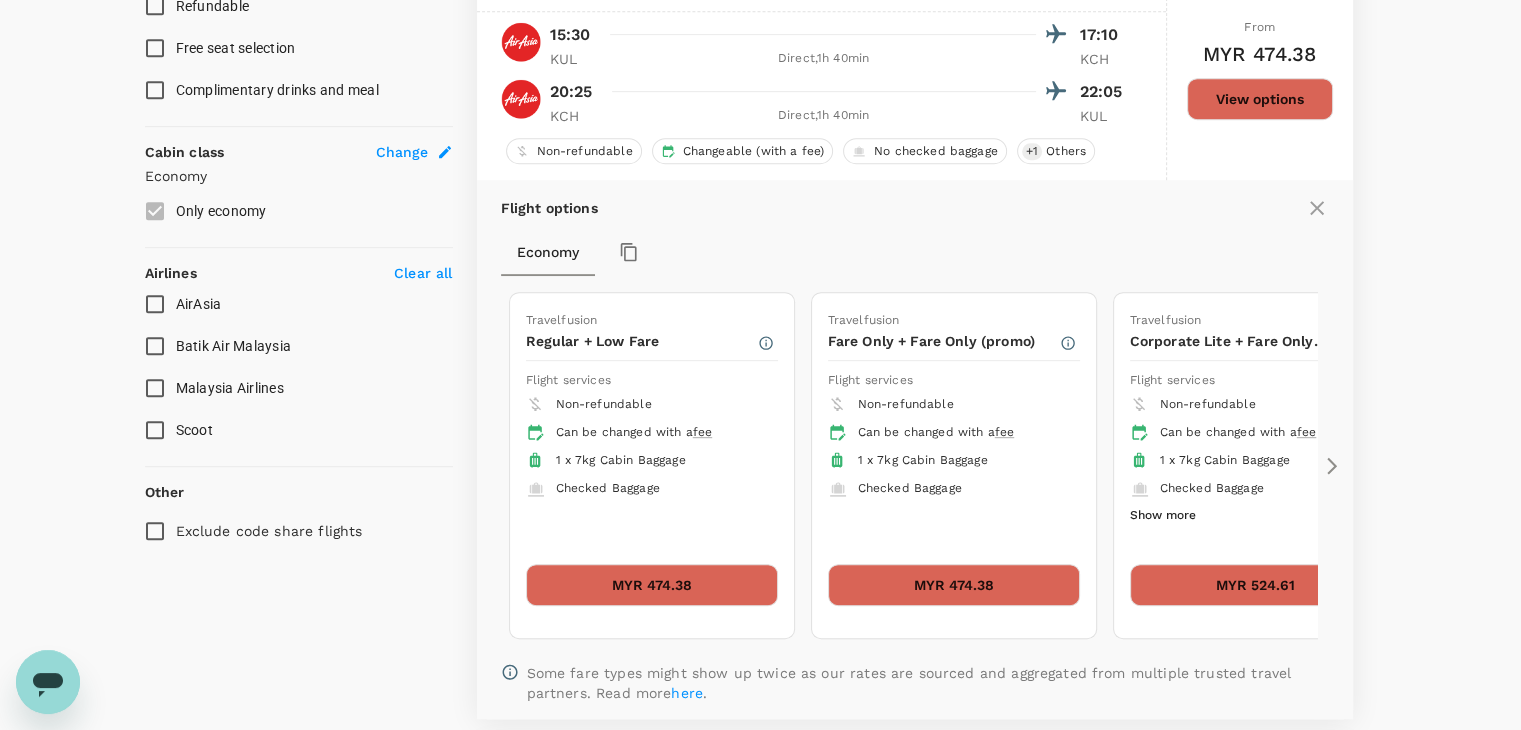 scroll, scrollTop: 936, scrollLeft: 0, axis: vertical 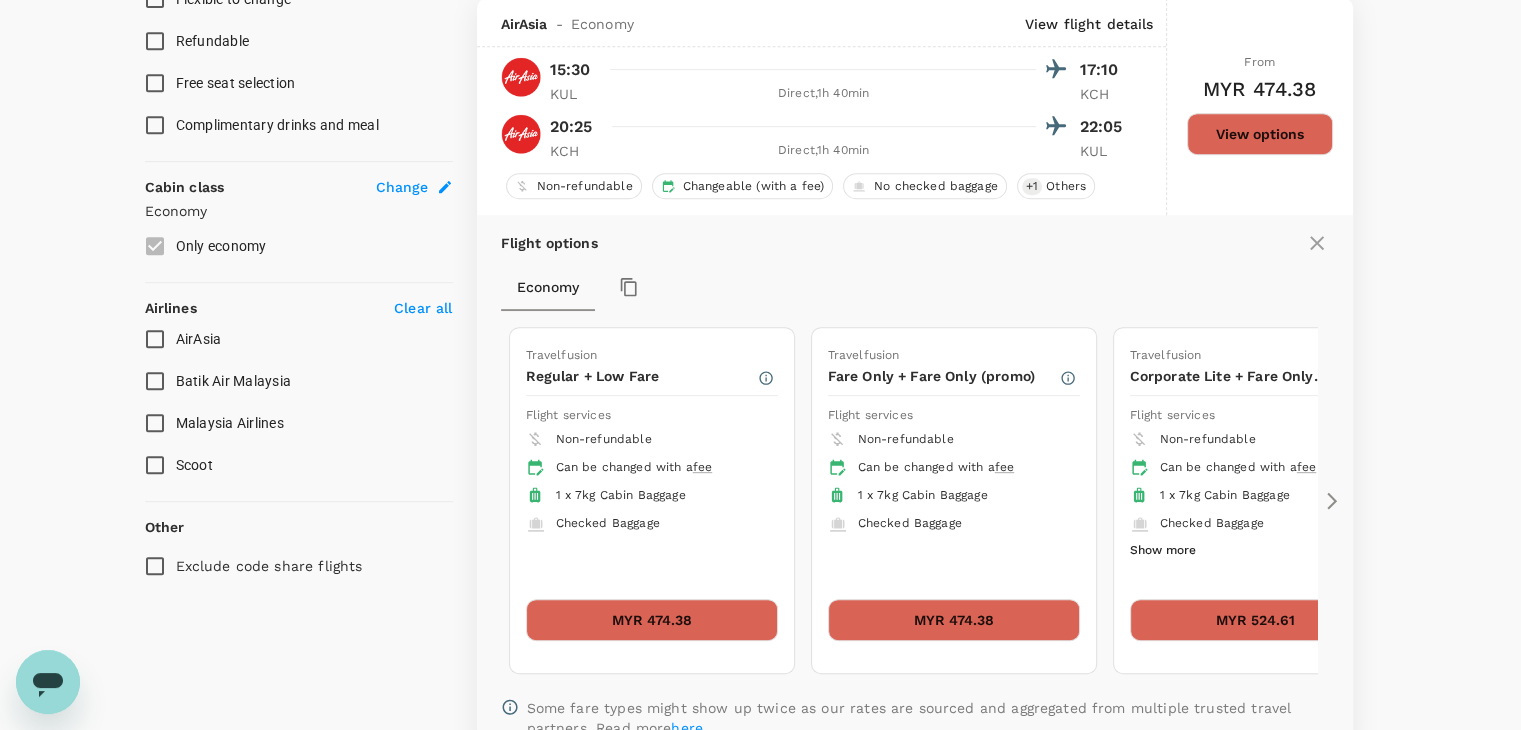 type 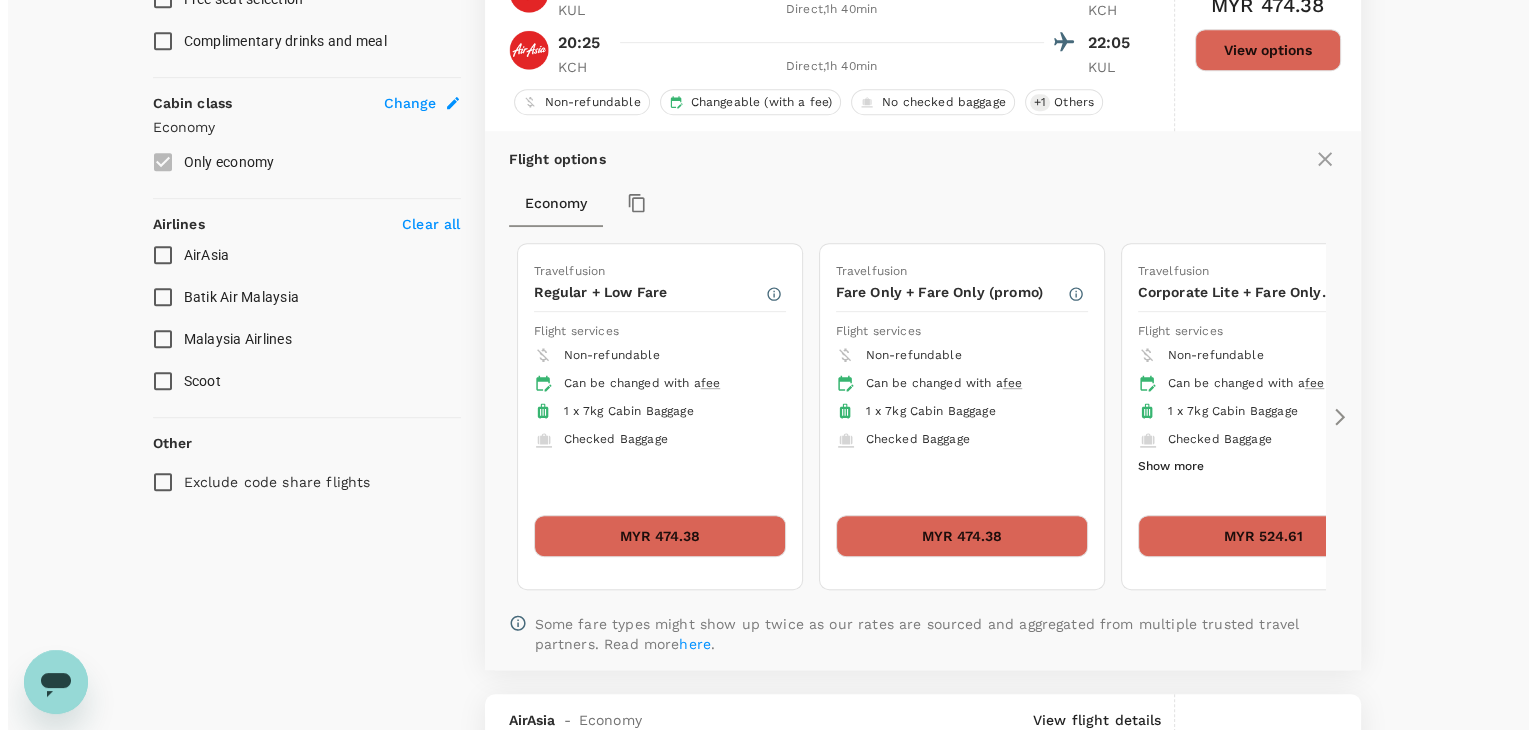 scroll, scrollTop: 1136, scrollLeft: 0, axis: vertical 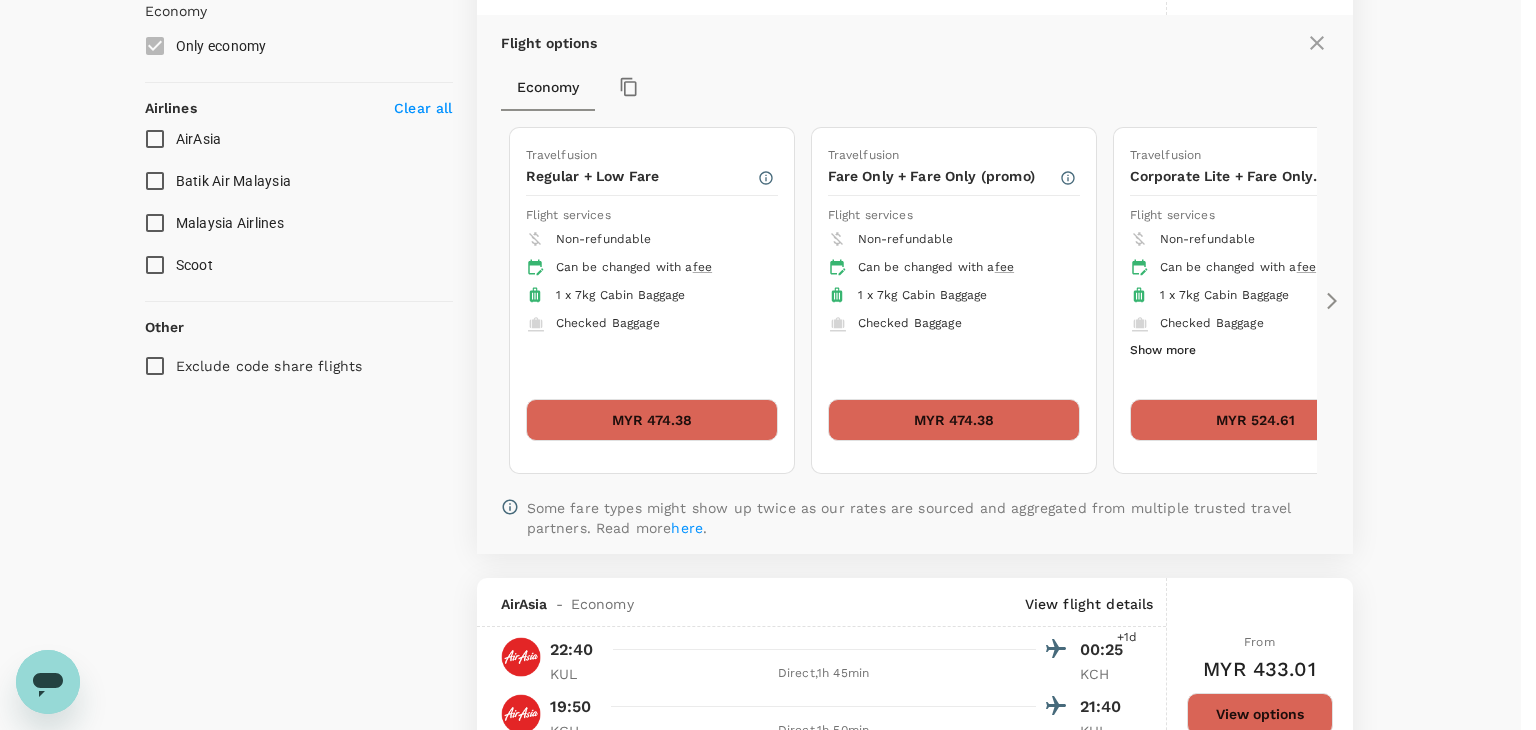 click on "Refresh Search" at bounding box center [48, 4968] 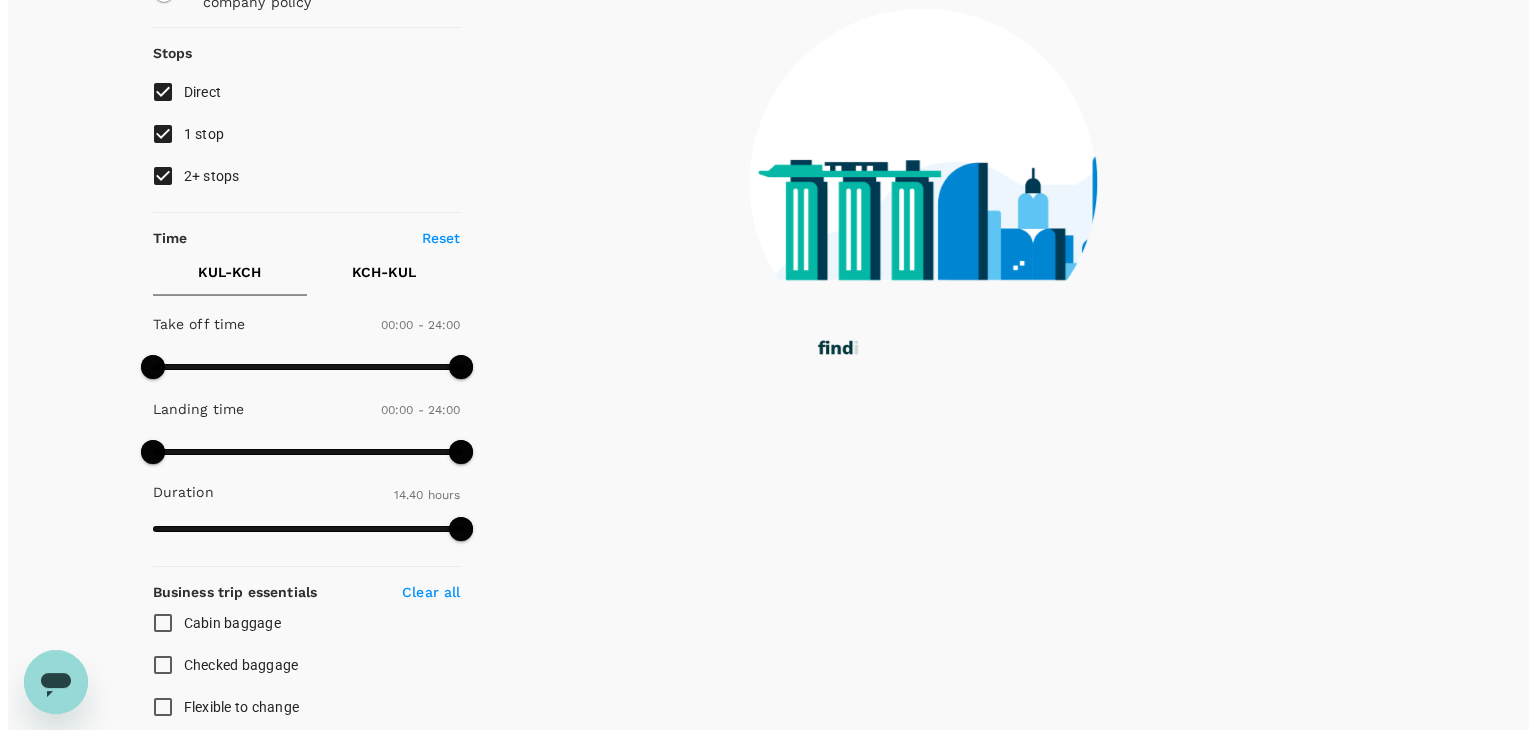 scroll, scrollTop: 0, scrollLeft: 0, axis: both 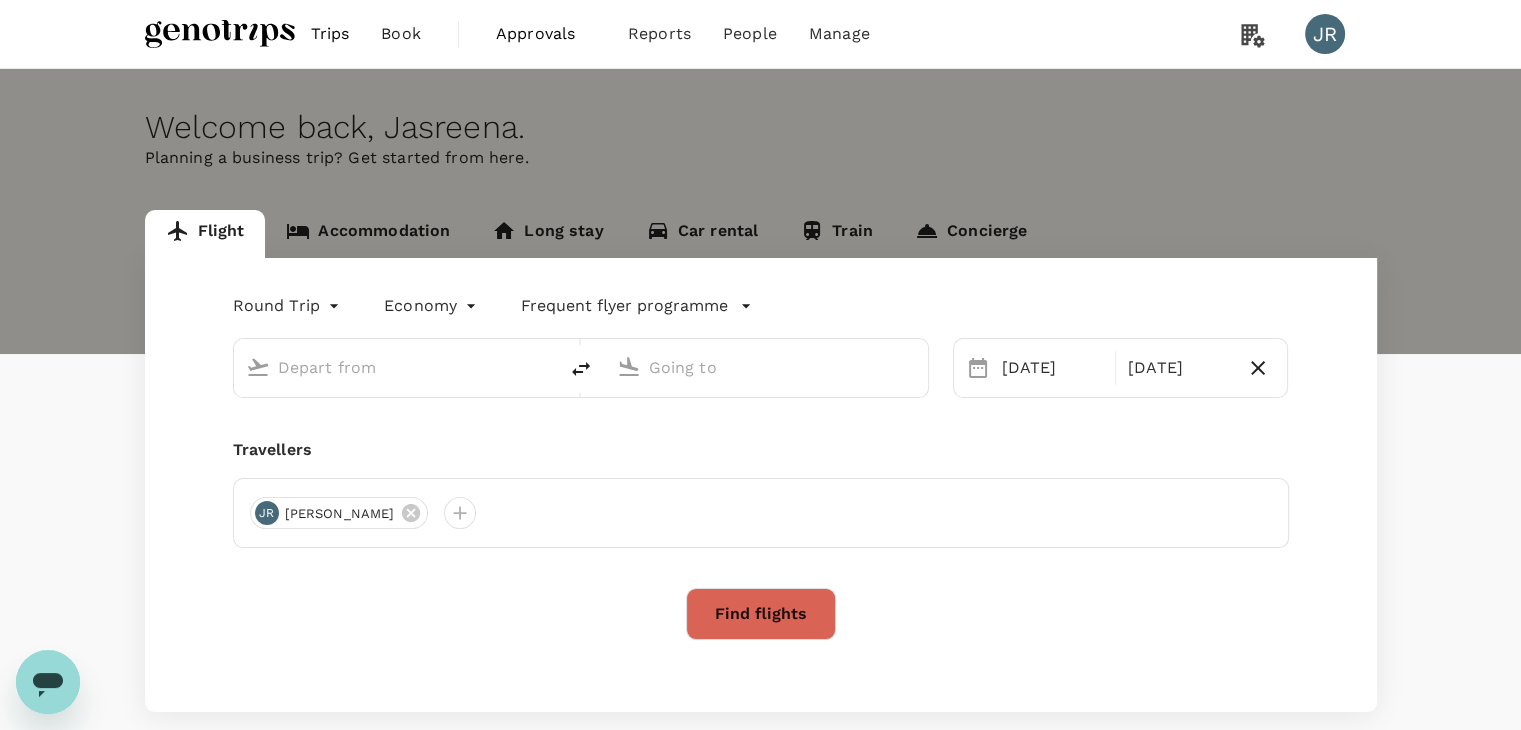 type on "Kuala Lumpur Intl ([GEOGRAPHIC_DATA])" 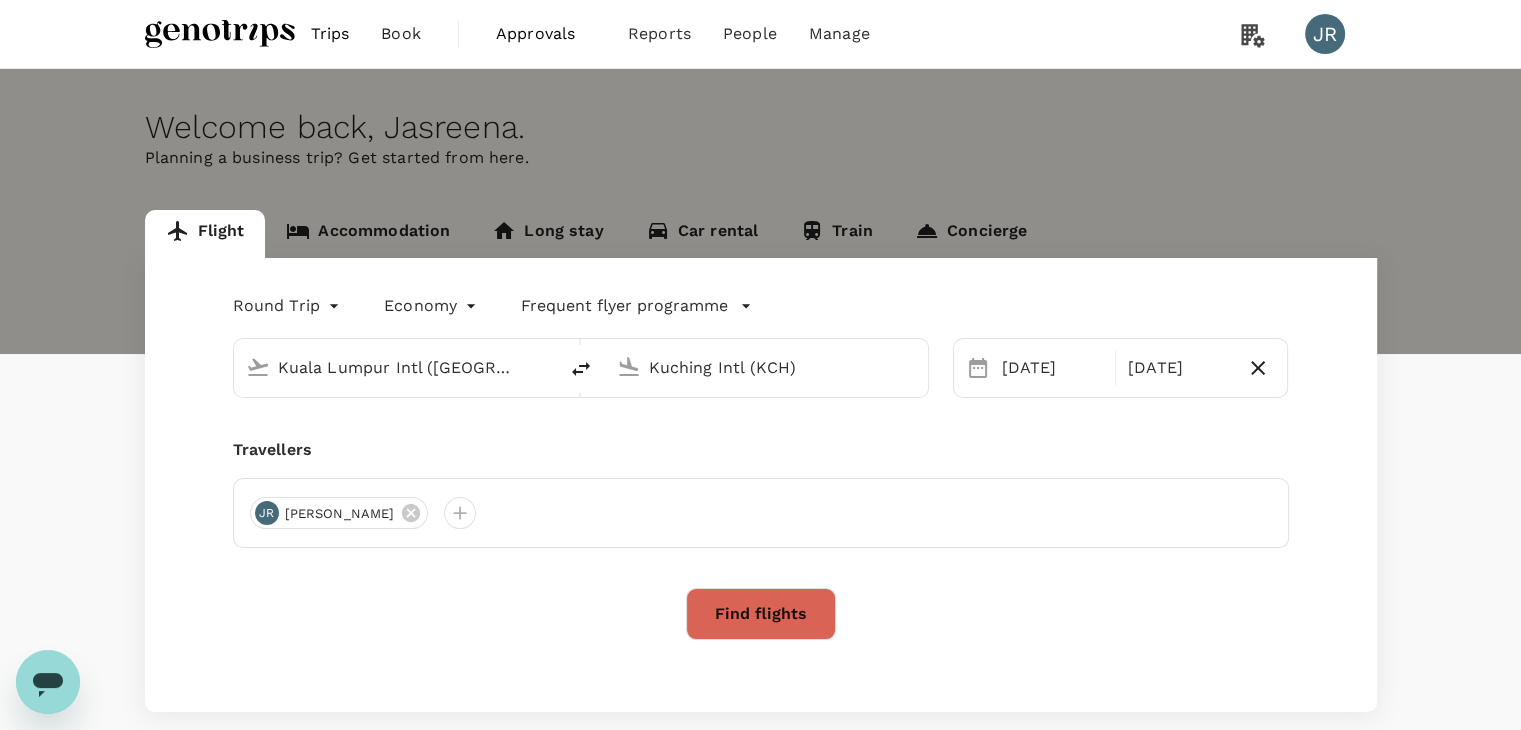 type 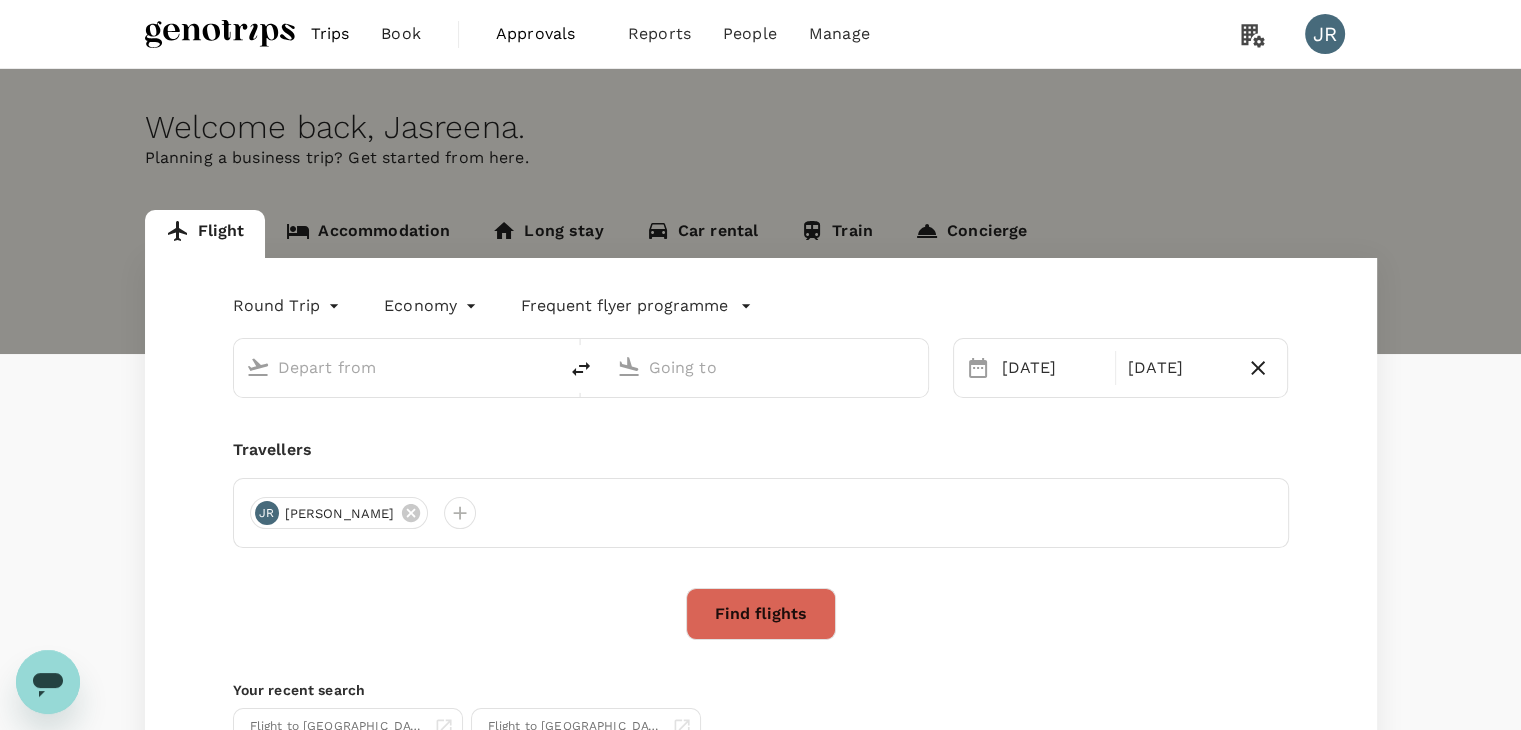 type on "Kuala Lumpur Intl ([GEOGRAPHIC_DATA])" 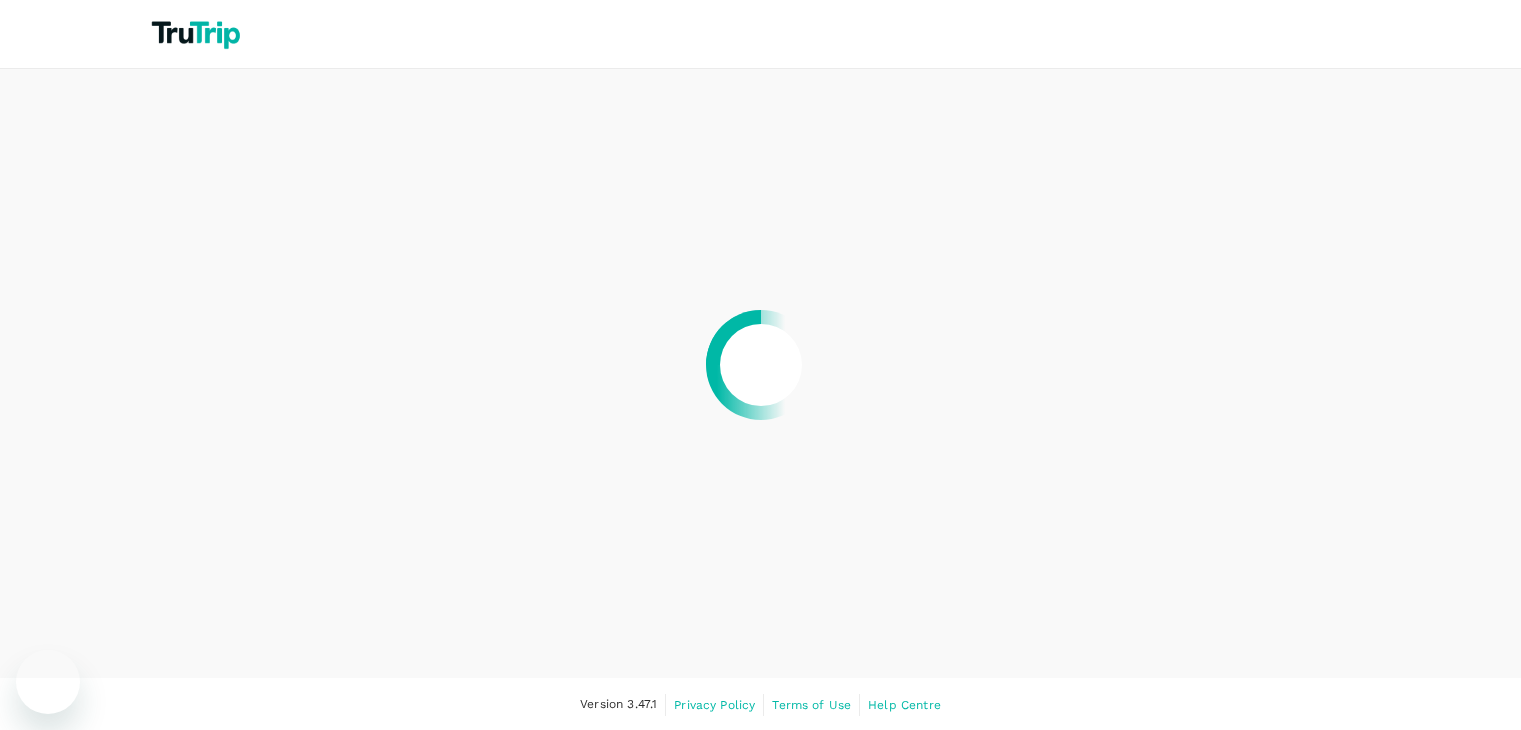scroll, scrollTop: 0, scrollLeft: 0, axis: both 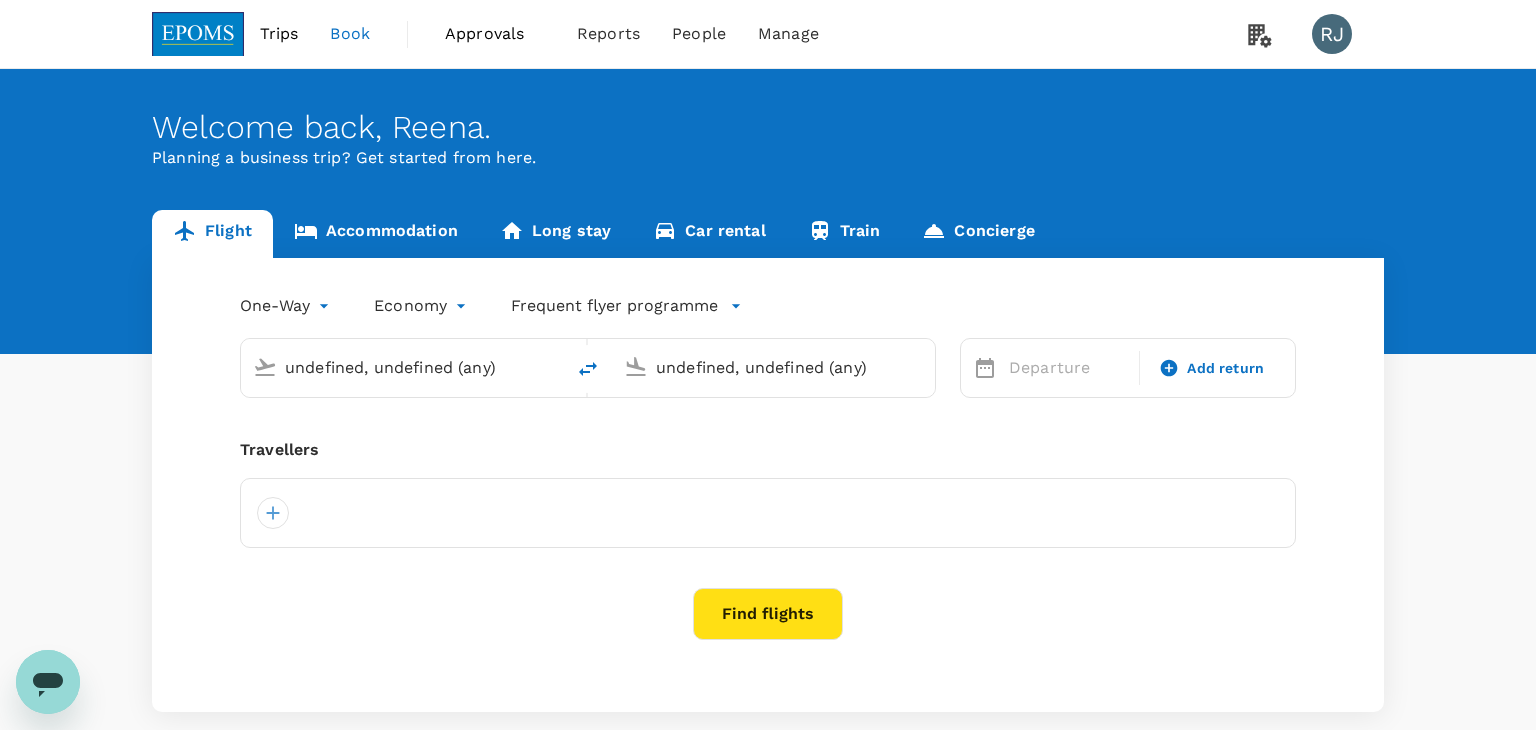 type 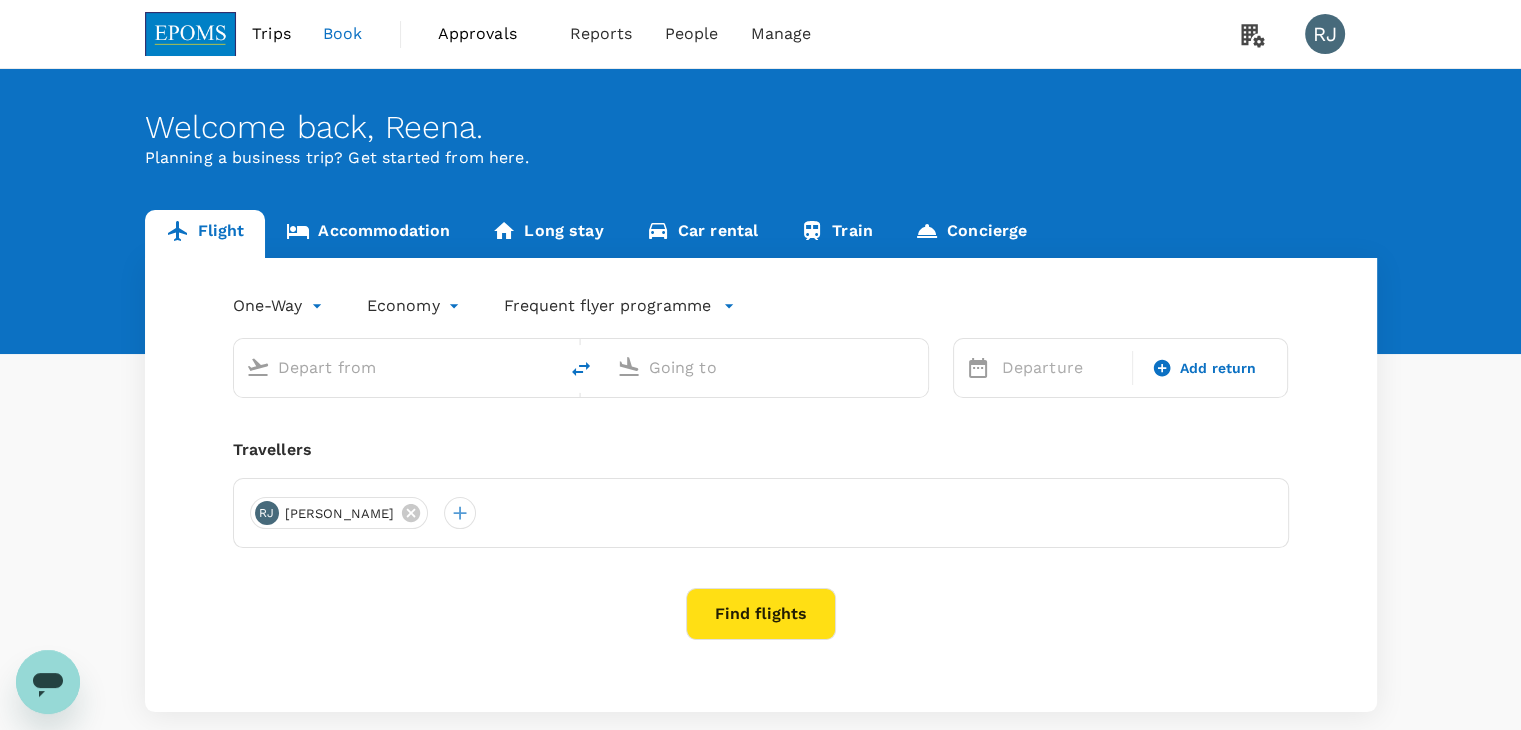 type on "roundtrip" 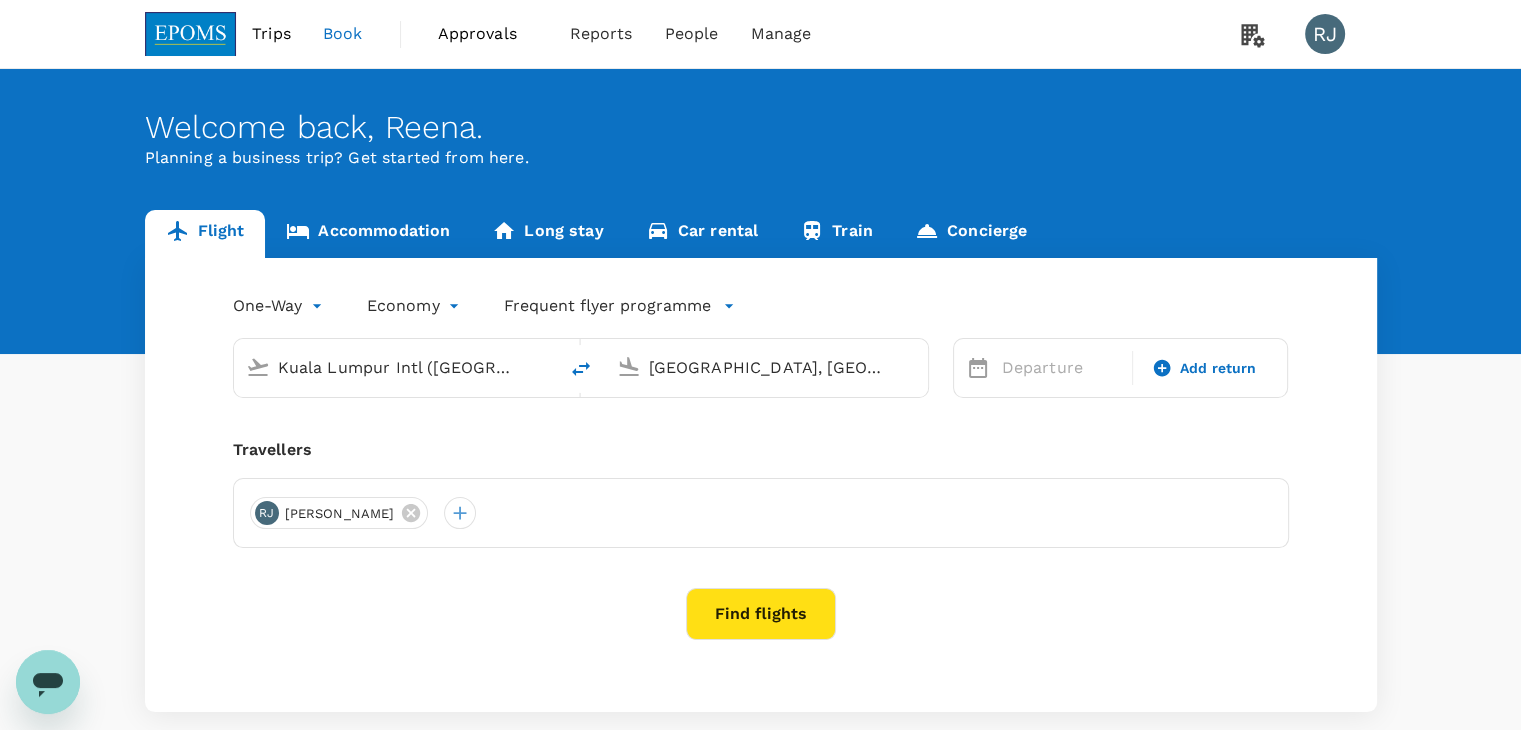type 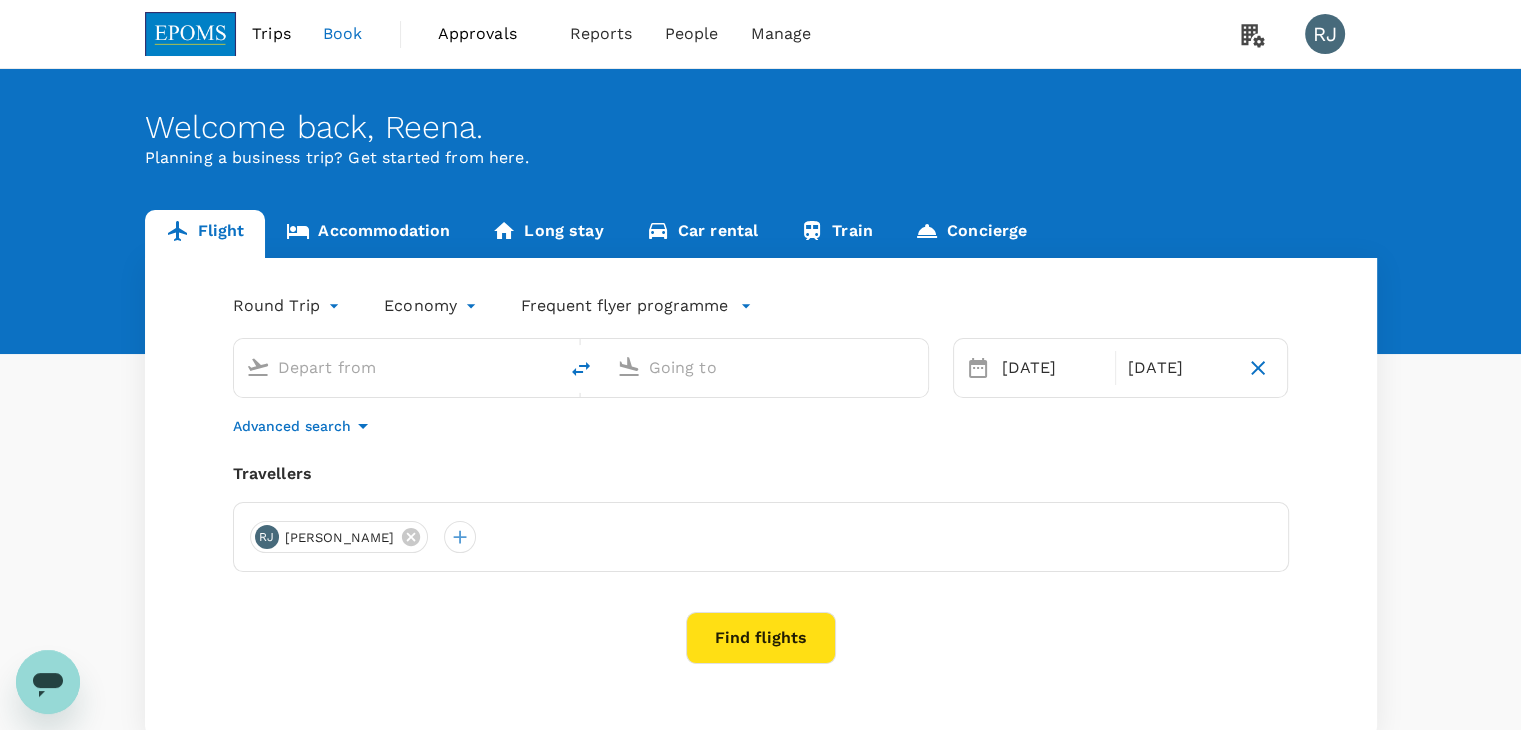 type on "Kuala Lumpur Intl ([GEOGRAPHIC_DATA])" 